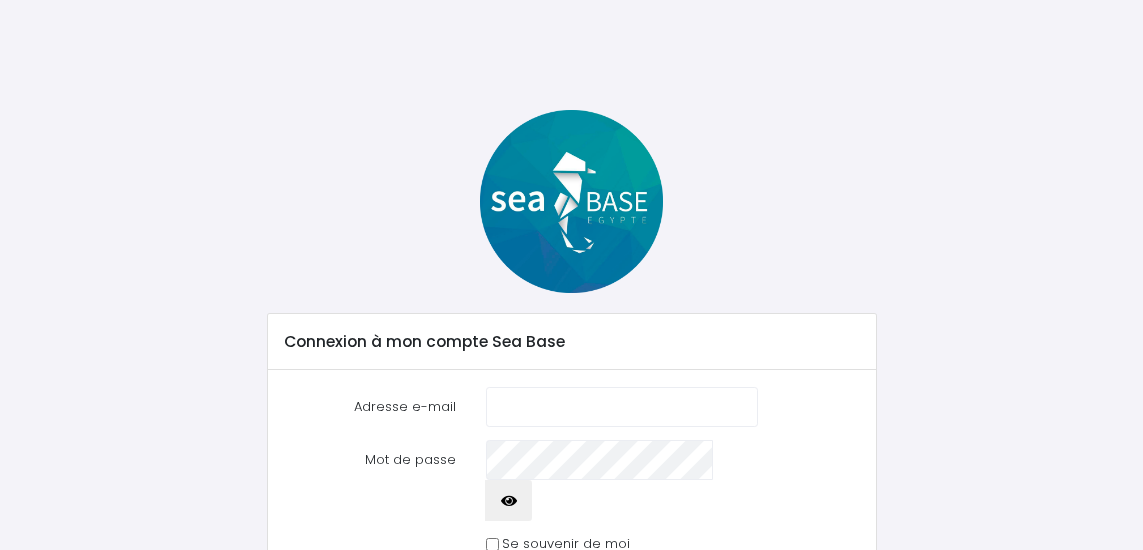 scroll, scrollTop: 0, scrollLeft: 0, axis: both 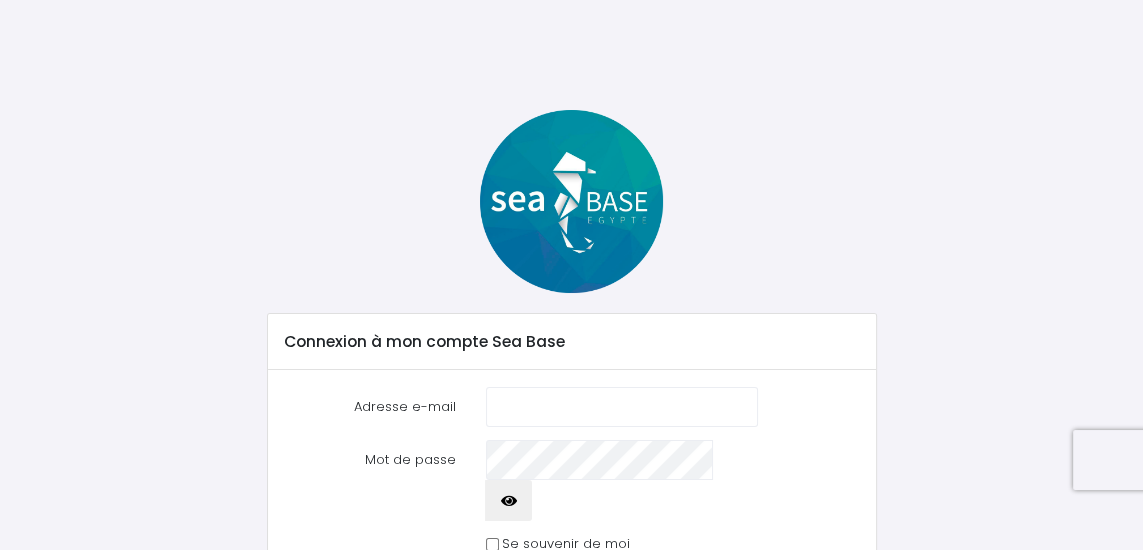 click on "Adresse e-mail" at bounding box center [622, 407] 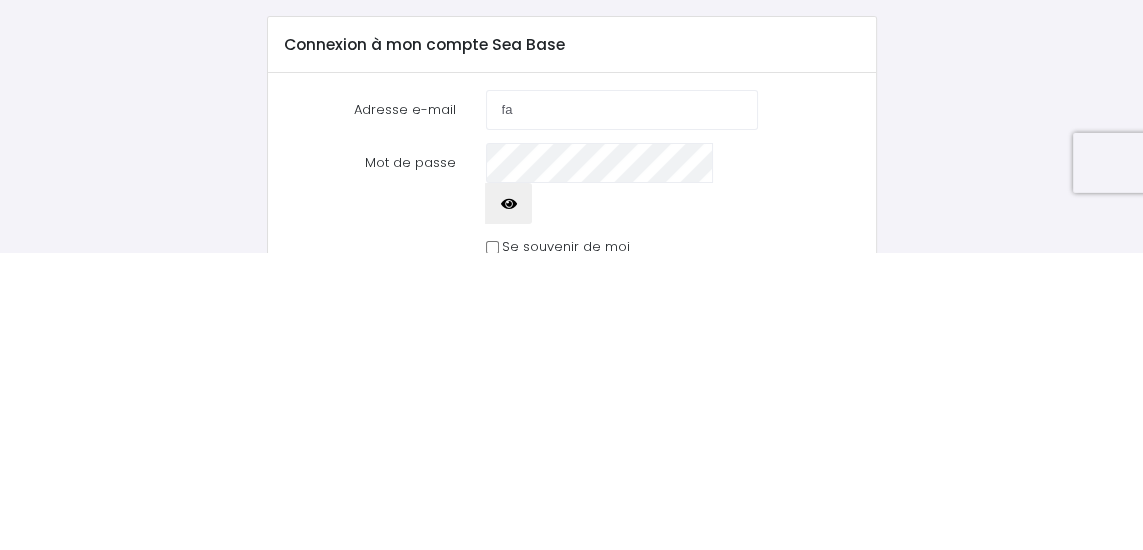 type on "family.example@example.com" 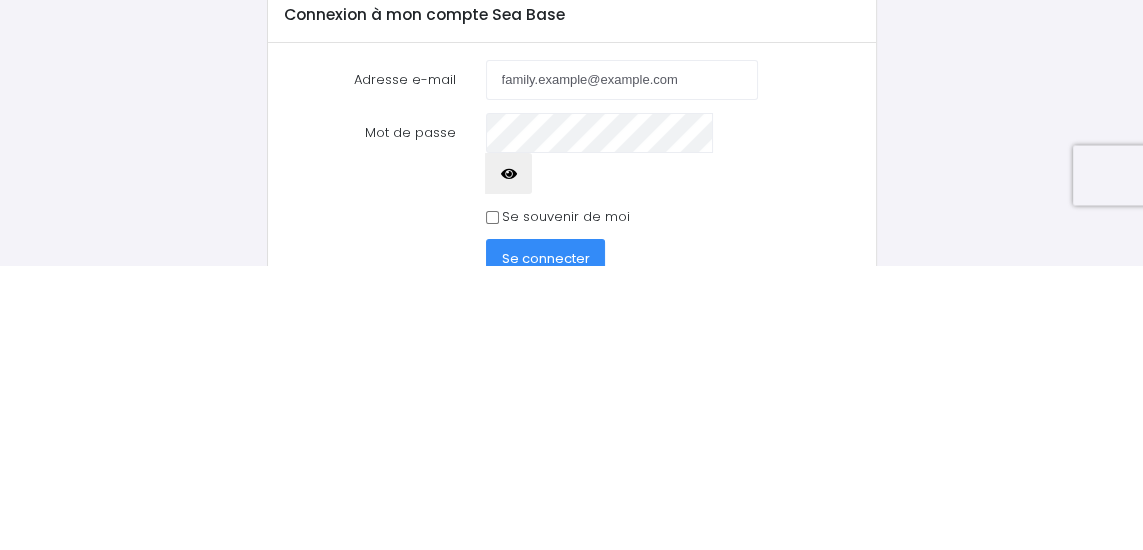 scroll, scrollTop: 42, scrollLeft: 0, axis: vertical 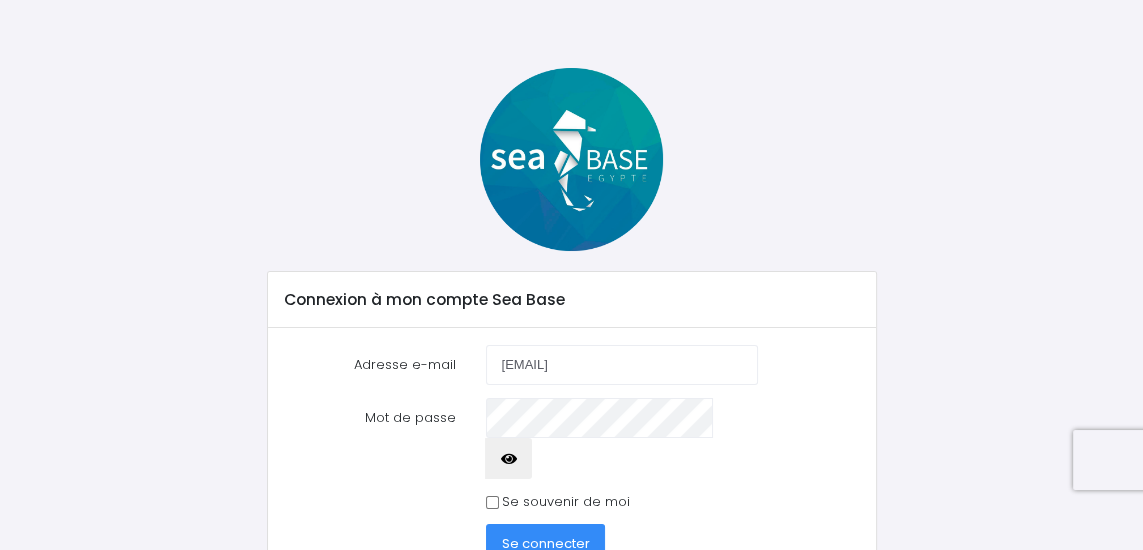 click on "Se souvenir de moi" at bounding box center (566, 502) 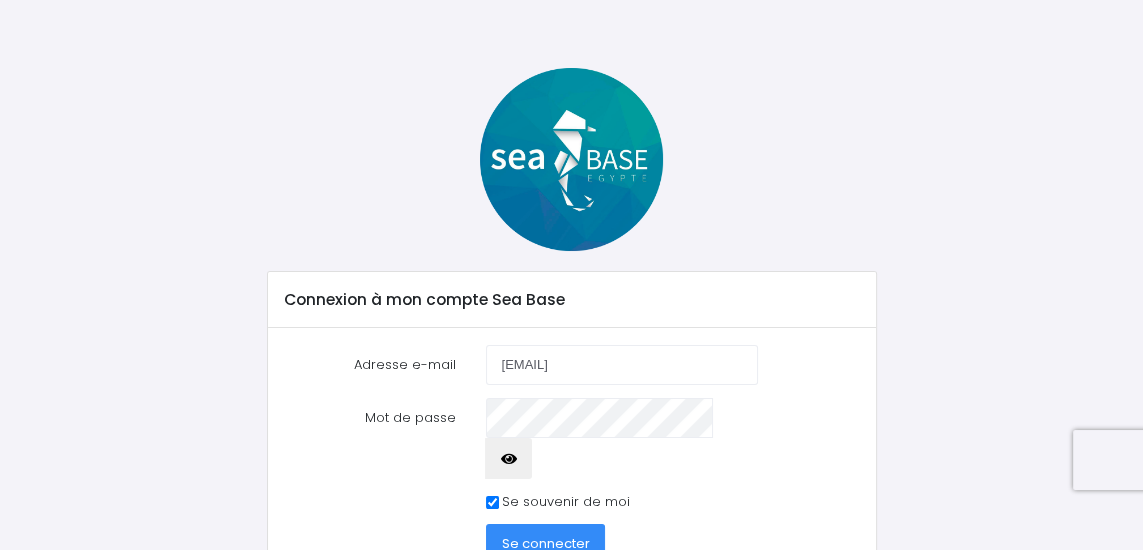 click on "Se souvenir de moi" at bounding box center (572, 502) 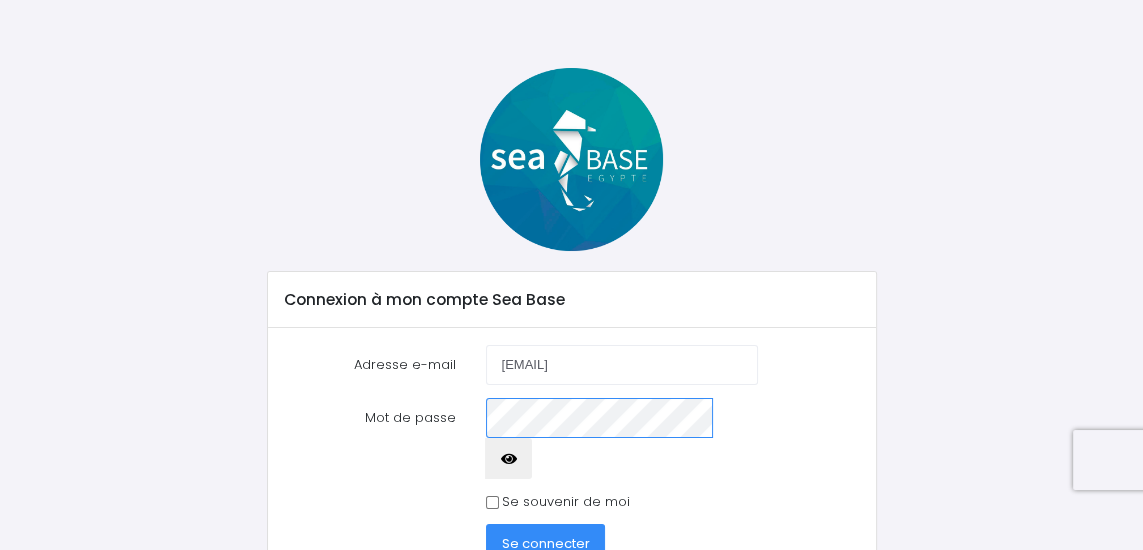 scroll, scrollTop: 42, scrollLeft: 0, axis: vertical 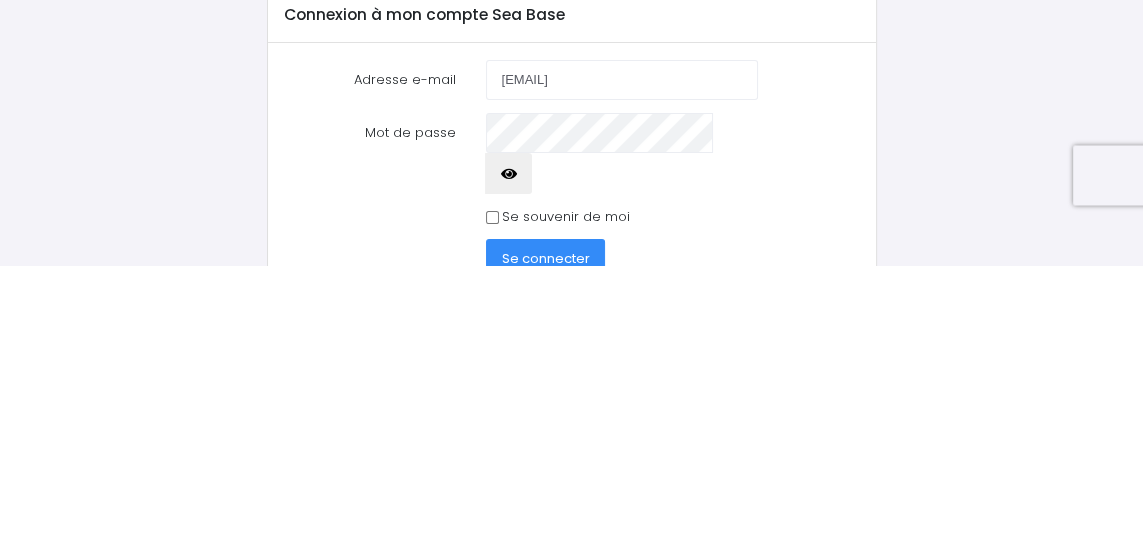 click at bounding box center (509, 458) 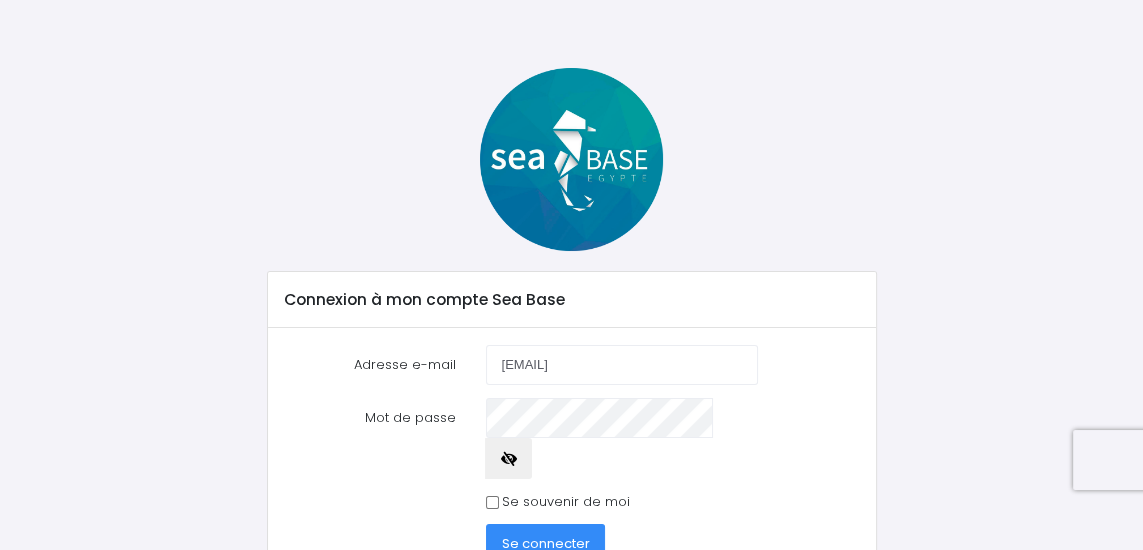 click on "Adresse e-mail
family.lhommelet@sfr.fr
Mot de passe
Se connecter" at bounding box center (572, 475) 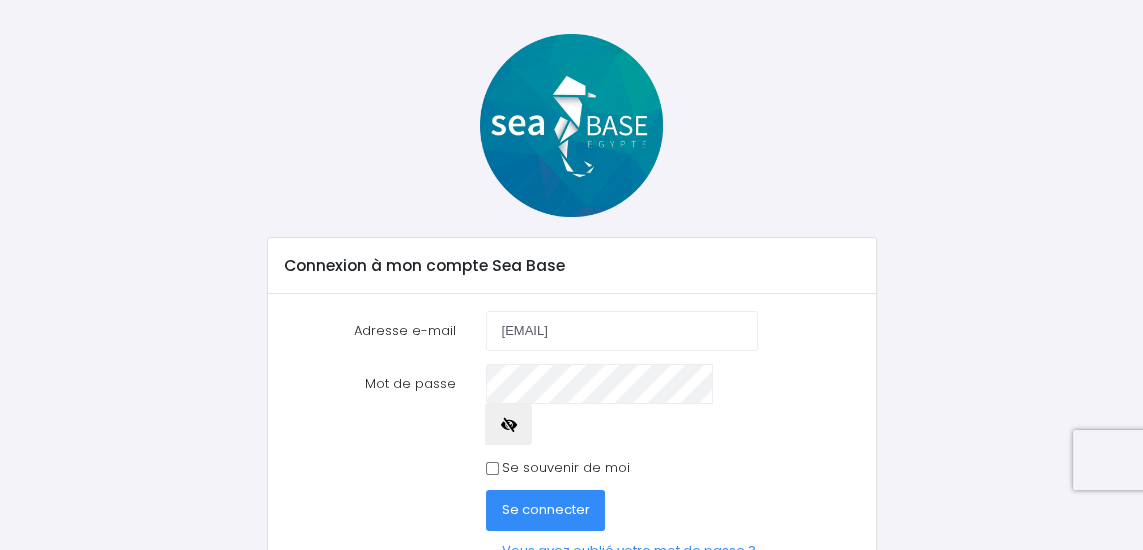 scroll, scrollTop: 77, scrollLeft: 0, axis: vertical 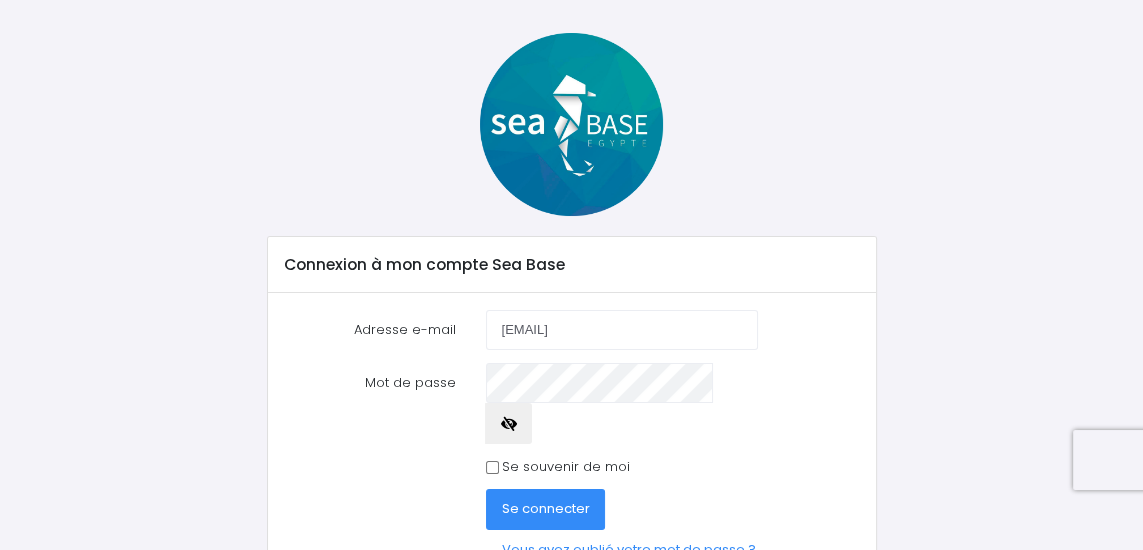 click on "Se souvenir de moi" at bounding box center [492, 467] 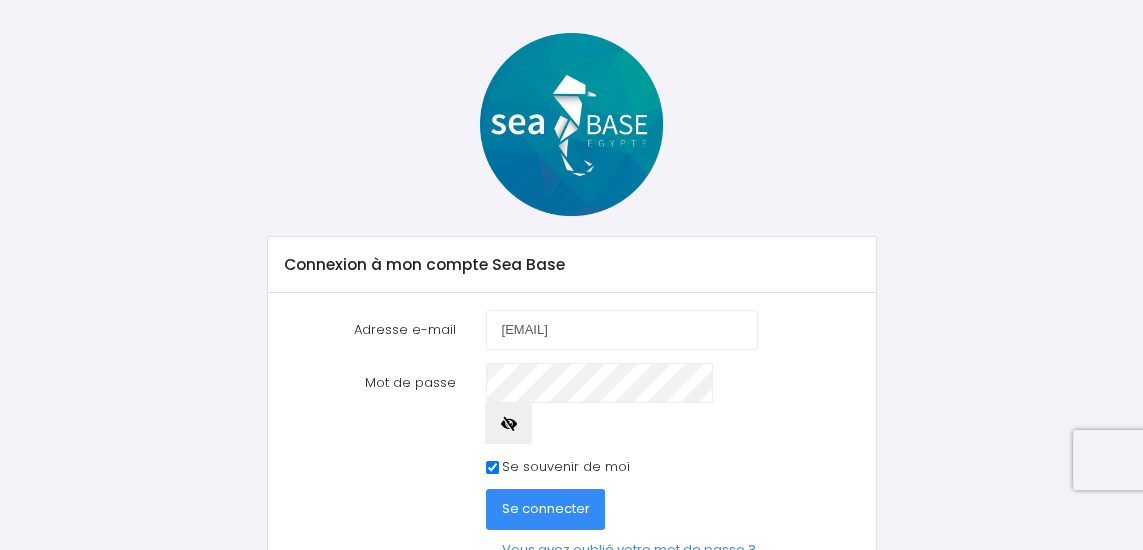 click on "Se connecter" at bounding box center (546, 508) 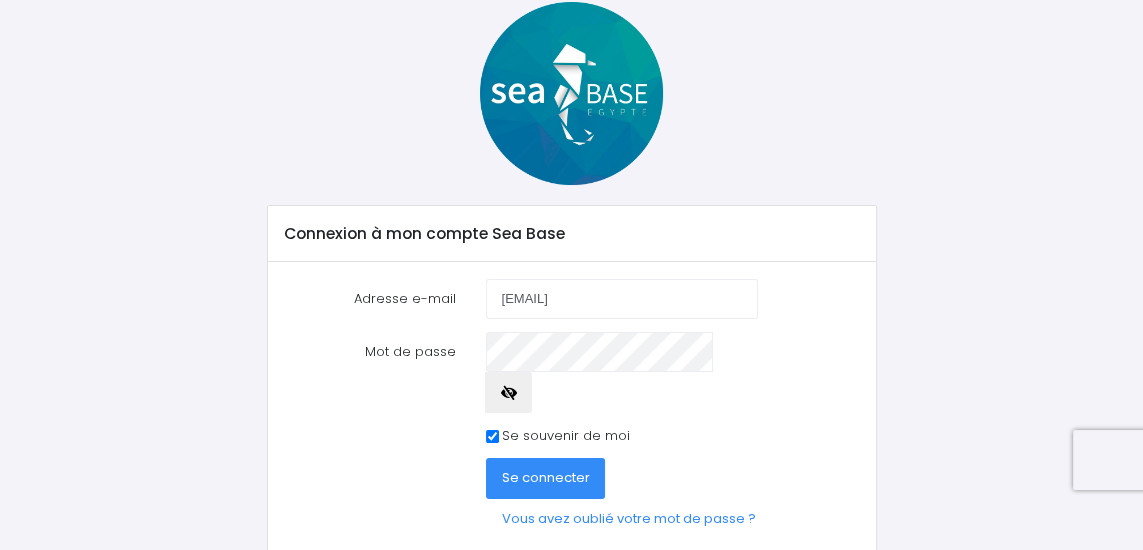 scroll, scrollTop: 134, scrollLeft: 0, axis: vertical 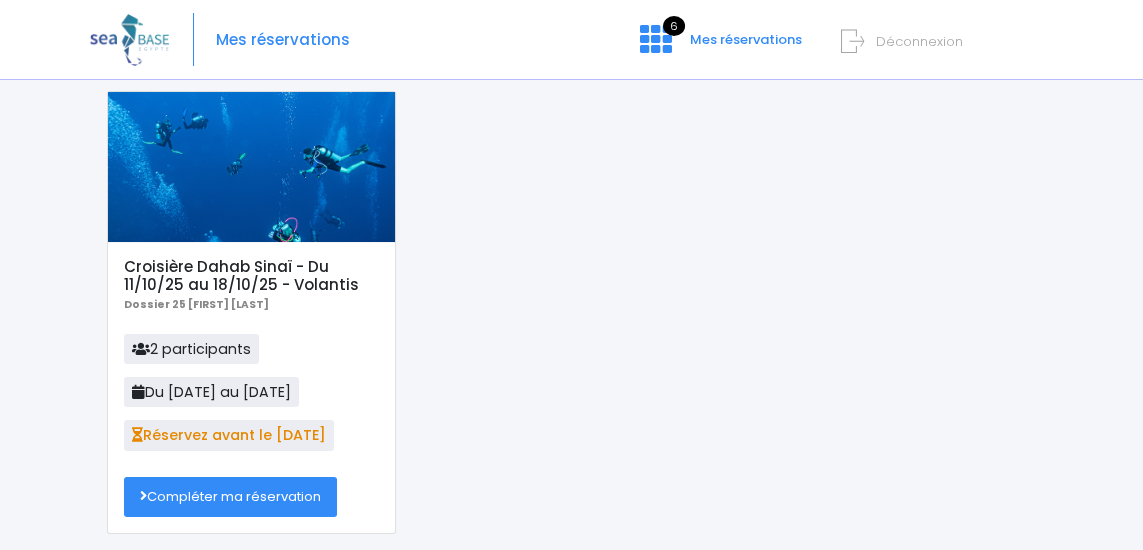 click on "Compléter ma réservation" at bounding box center (230, 497) 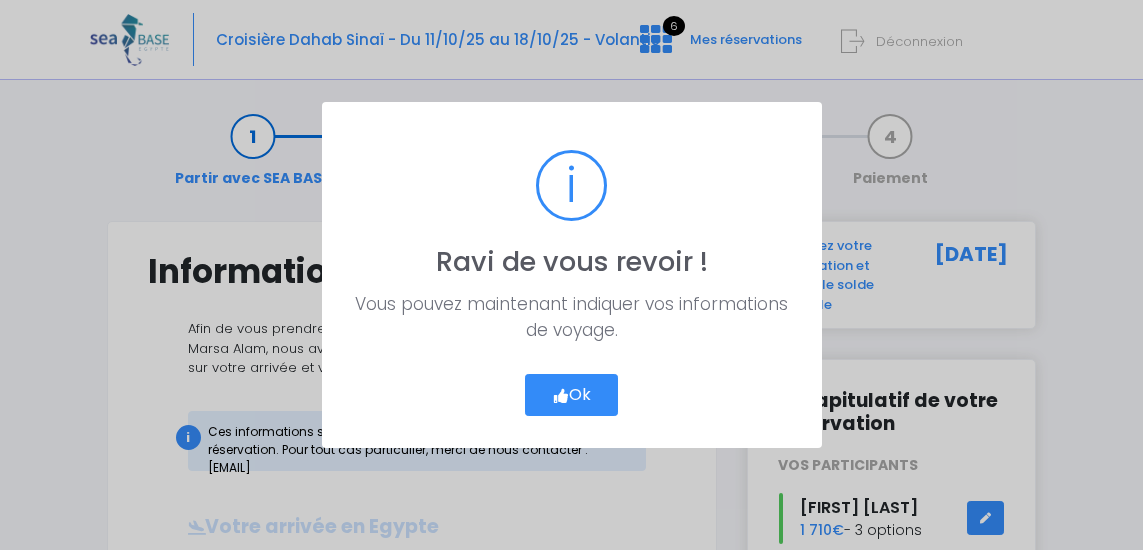 scroll, scrollTop: 0, scrollLeft: 0, axis: both 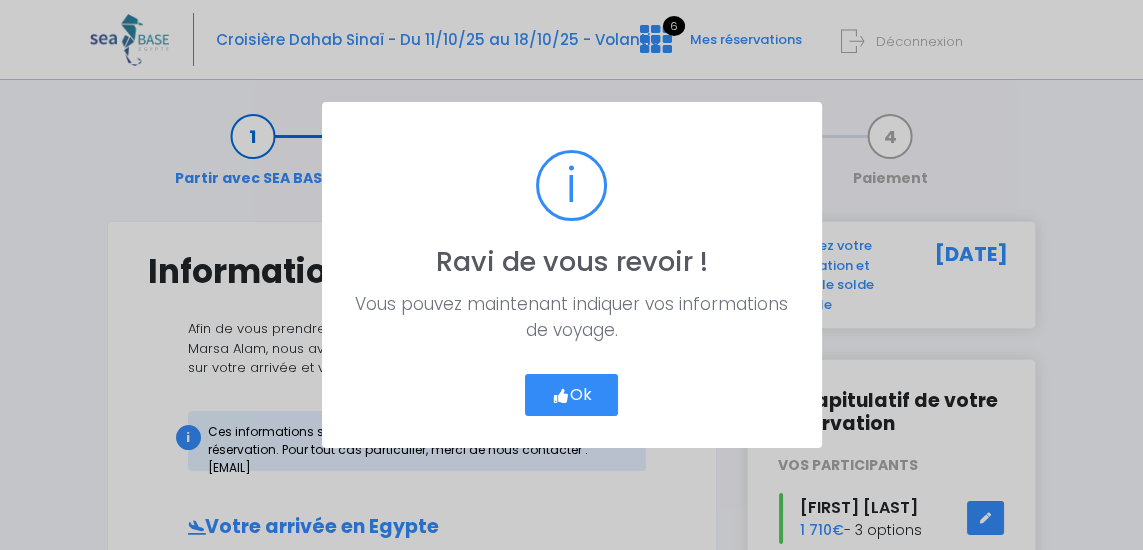 click on "Ok" at bounding box center [572, 395] 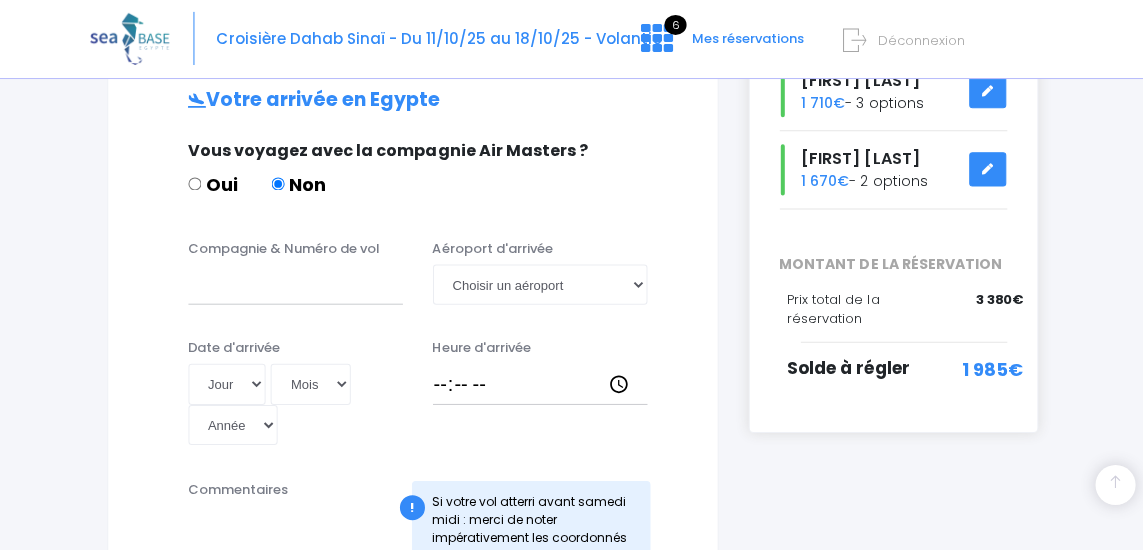 scroll, scrollTop: 427, scrollLeft: 0, axis: vertical 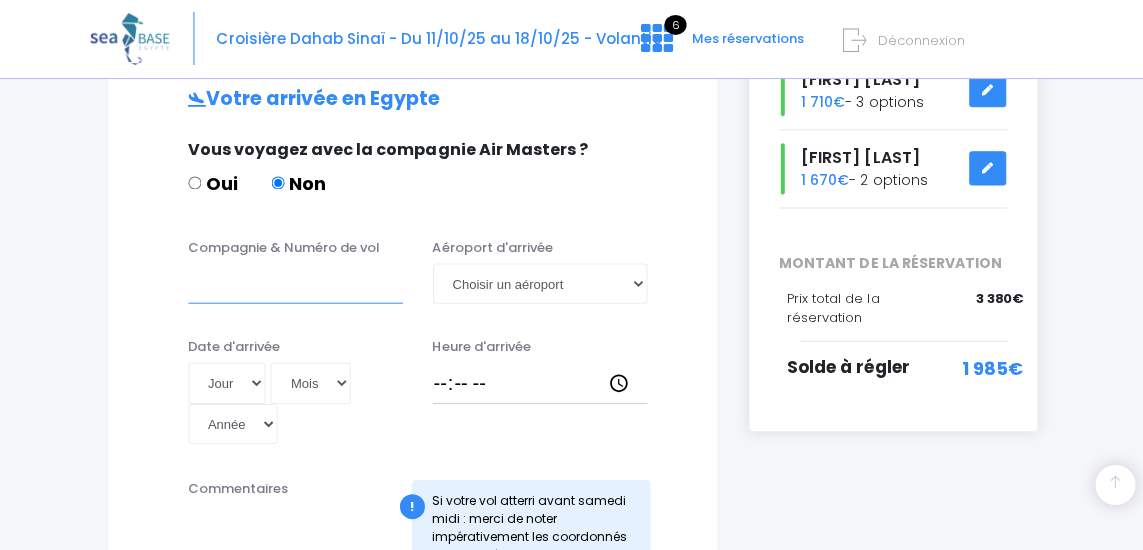 click on "Compagnie & Numéro de vol" at bounding box center (295, 284) 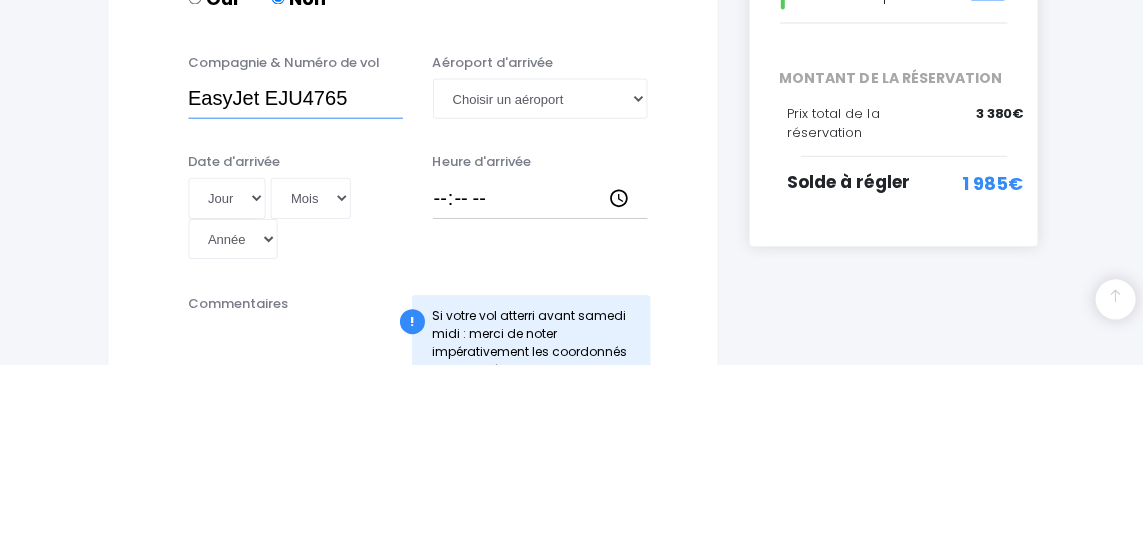 scroll, scrollTop: 426, scrollLeft: 0, axis: vertical 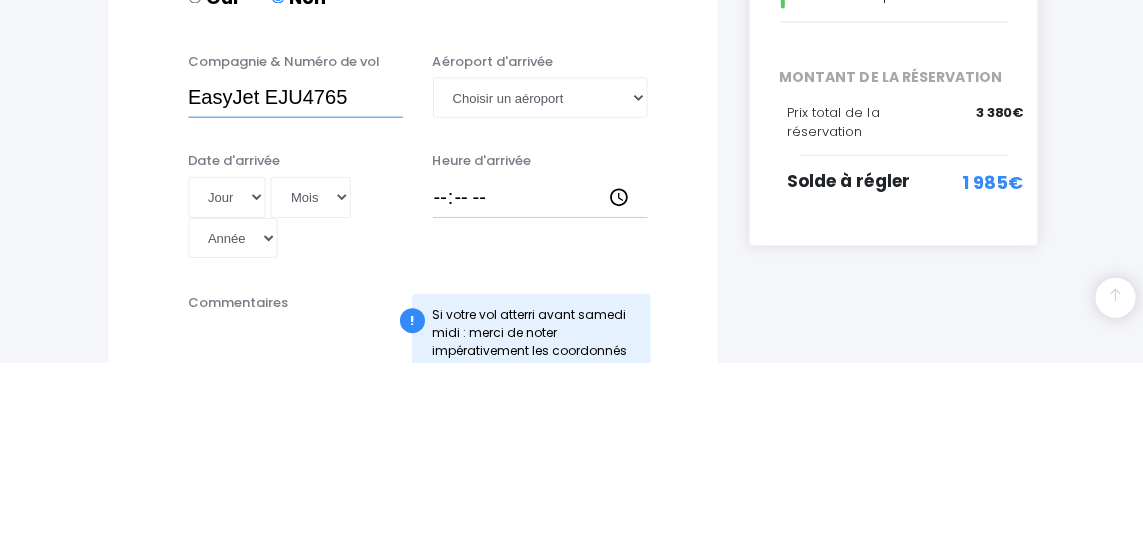 type on "EasyJet EJU4765" 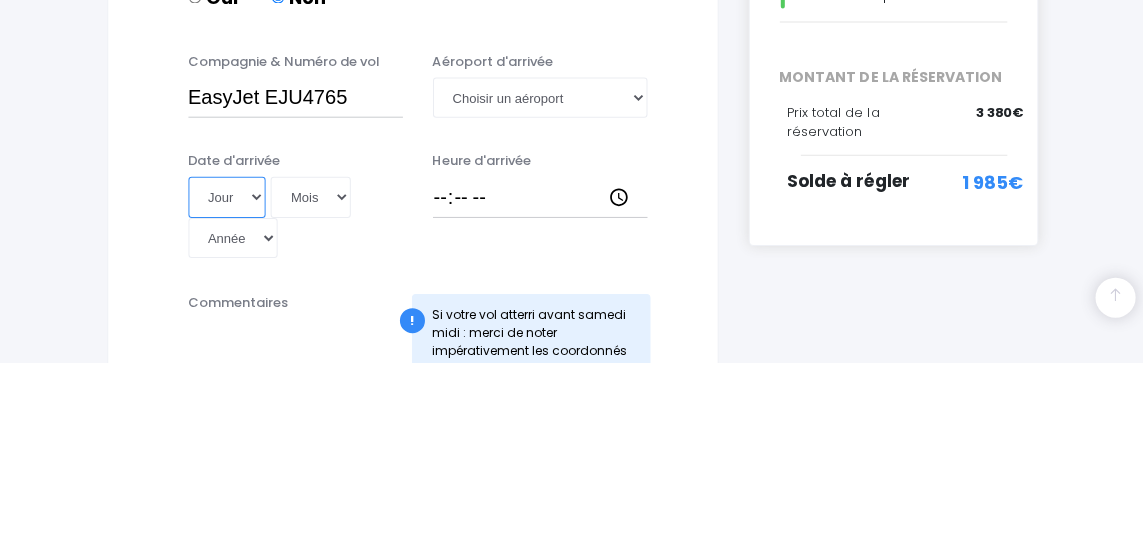 click on "Jour 01 02 03 04 05 06 07 08 09 10 11 12 13 14 15 16 17 18 19 20 21 22 23 24 25 26 27 28 29 30 31" at bounding box center (227, 384) 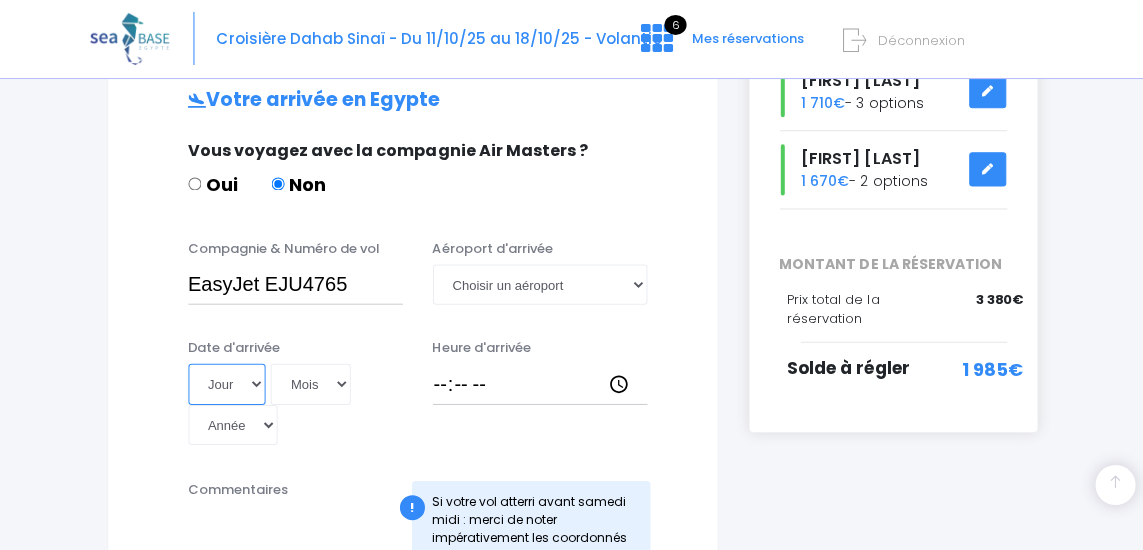 click on "Jour 01 02 03 04 05 06 07 08 09 10 11 12 13 14 15 16 17 18 19 20 21 22 23 24 25 26 27 28 29 30 31" at bounding box center (227, 384) 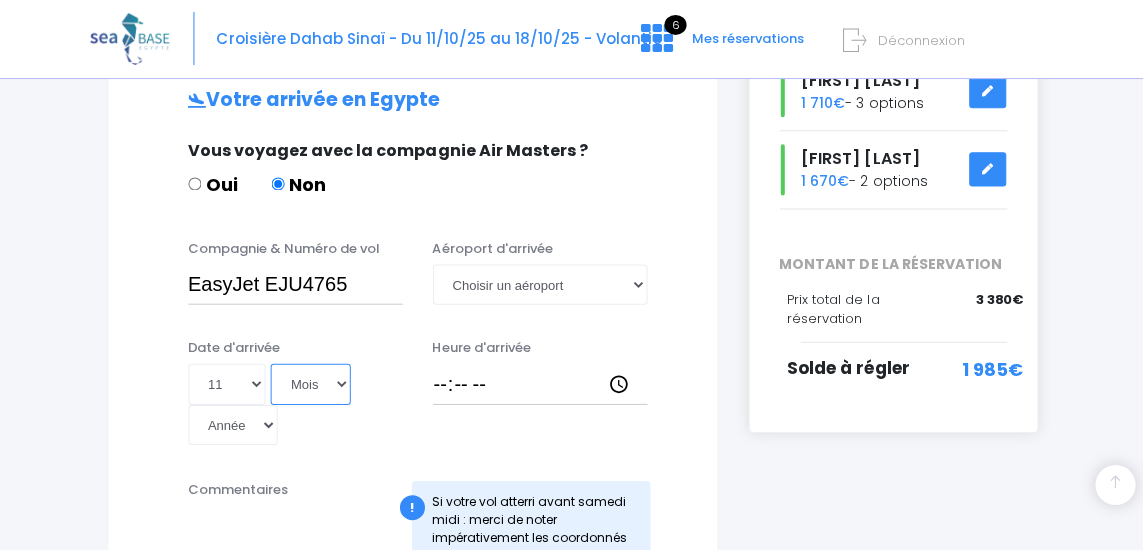 click on "Mois 01 02 03 04 05 06 07 08 09 10 11 12" at bounding box center [310, 384] 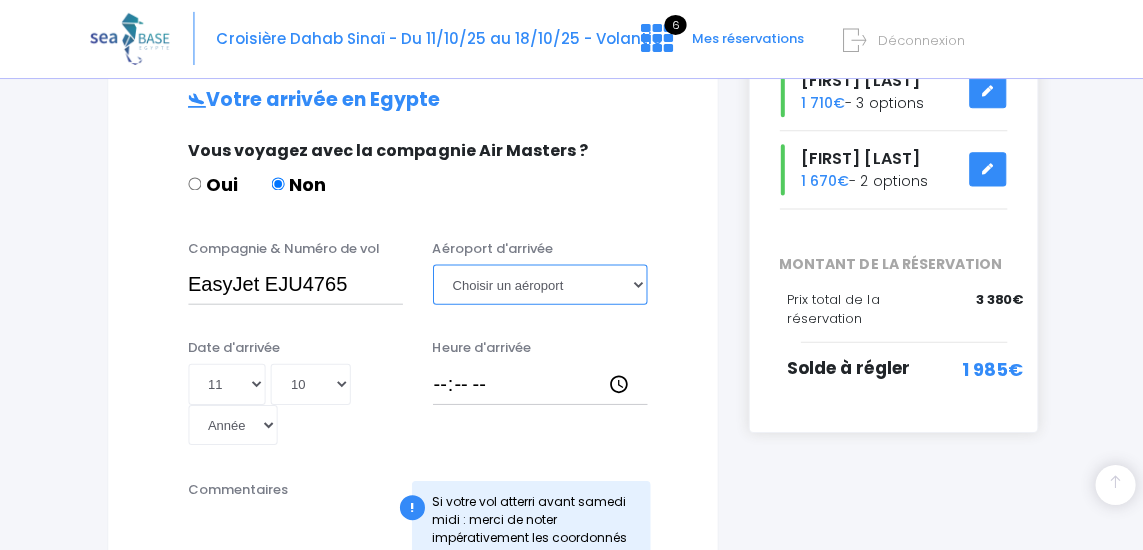 click on "Choisir un aéroport
Hurghada
Marsa Alam" at bounding box center [539, 285] 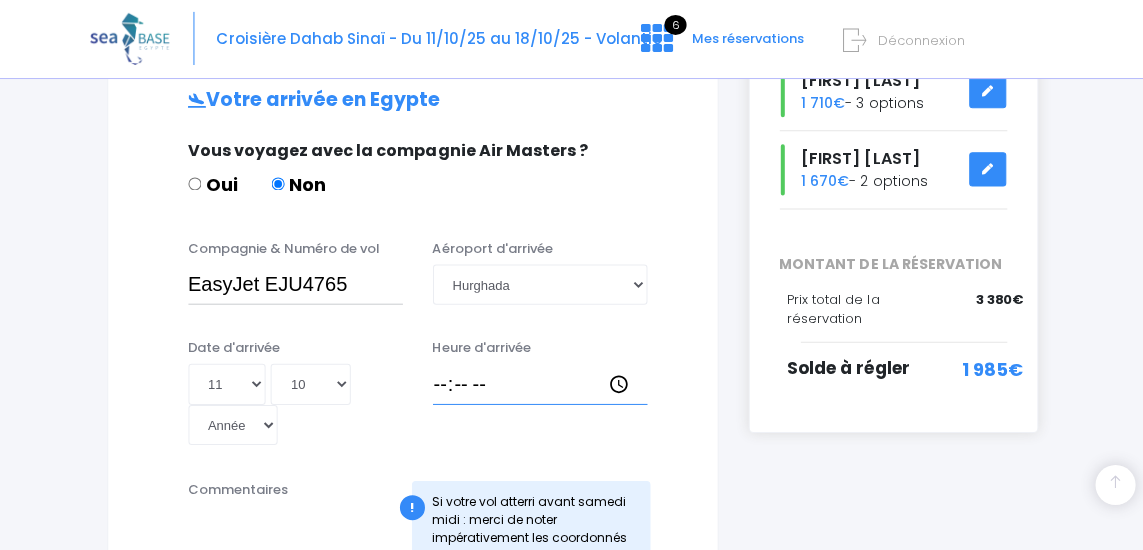 click on "Heure d'arrivée" at bounding box center [539, 384] 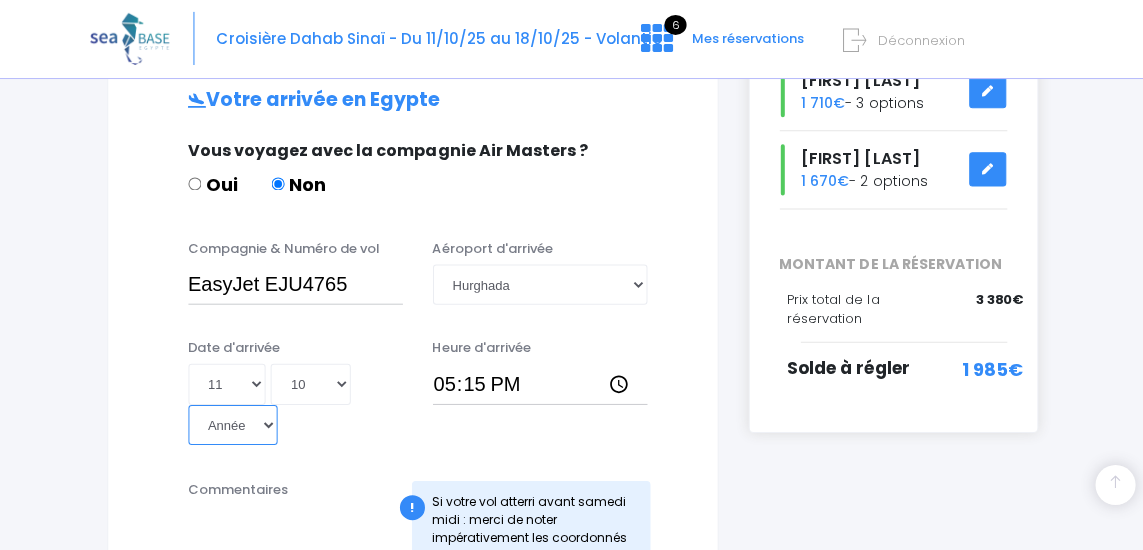 click on "Année 2045 2044 2043 2042 2041 2040 2039 2038 2037 2036 2035 2034 2033 2032 2031 2030 2029 2028 2027 2026 2025 2024 2023 2022 2021 2020 2019 2018 2017 2016 2015 2014 2013 2012 2011 2010 2009 2008 2007 2006 2005 2004 2003 2002 2001 2000 1999 1998 1997 1996 1995 1994 1993 1992 1991 1990 1989 1988 1987 1986 1985 1984 1983 1982 1981 1980 1979 1978 1977 1976 1975 1974 1973 1972 1971 1970 1969 1968 1967 1966 1965 1964 1963 1962 1961 1960 1959 1958 1957 1956 1955 1954 1953 1952 1951 1950 1949 1948 1947 1946 1945 1944 1943 1942 1941 1940 1939 1938 1937 1936 1935 1934 1933 1932 1931 1930 1929 1928 1927 1926 1925 1924 1923 1922 1921 1920 1919 1918 1917 1916 1915 1914 1913 1912 1911 1910 1909 1908 1907 1906 1905 1904 1903 1902 1901 1900" at bounding box center [233, 425] 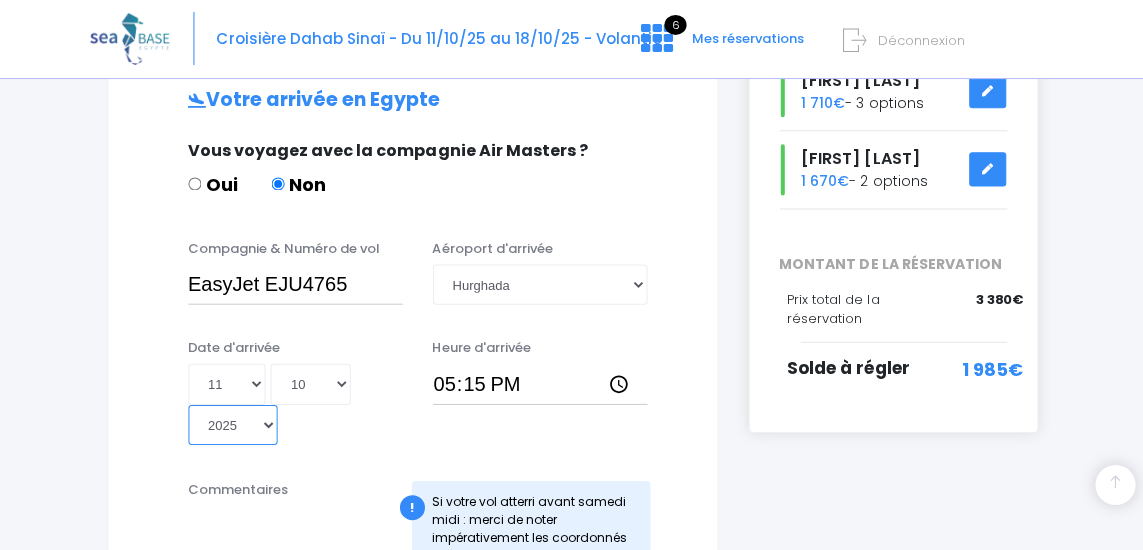 type on "2025-10-11" 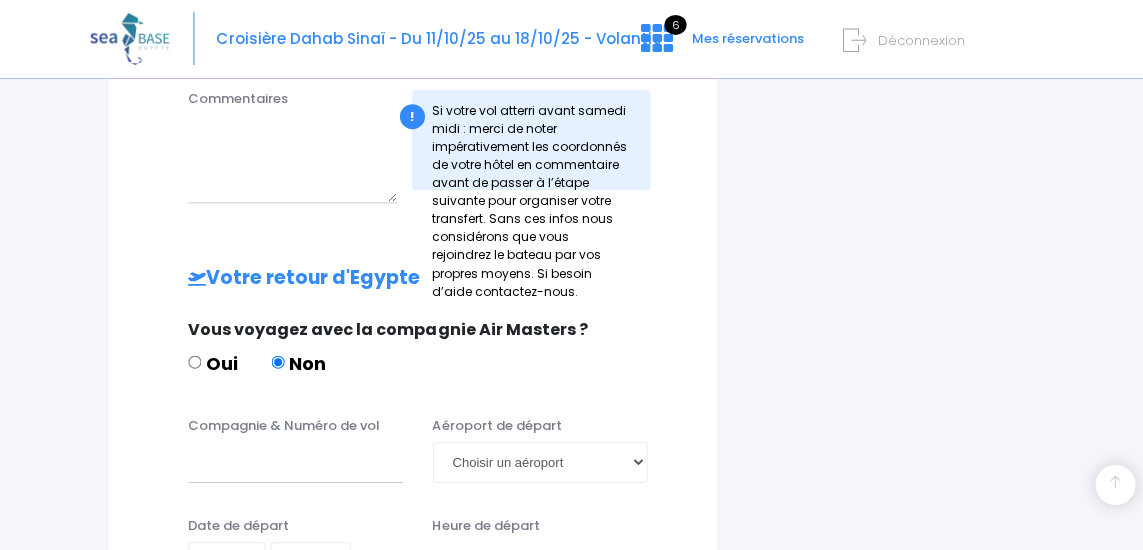 scroll, scrollTop: 818, scrollLeft: 0, axis: vertical 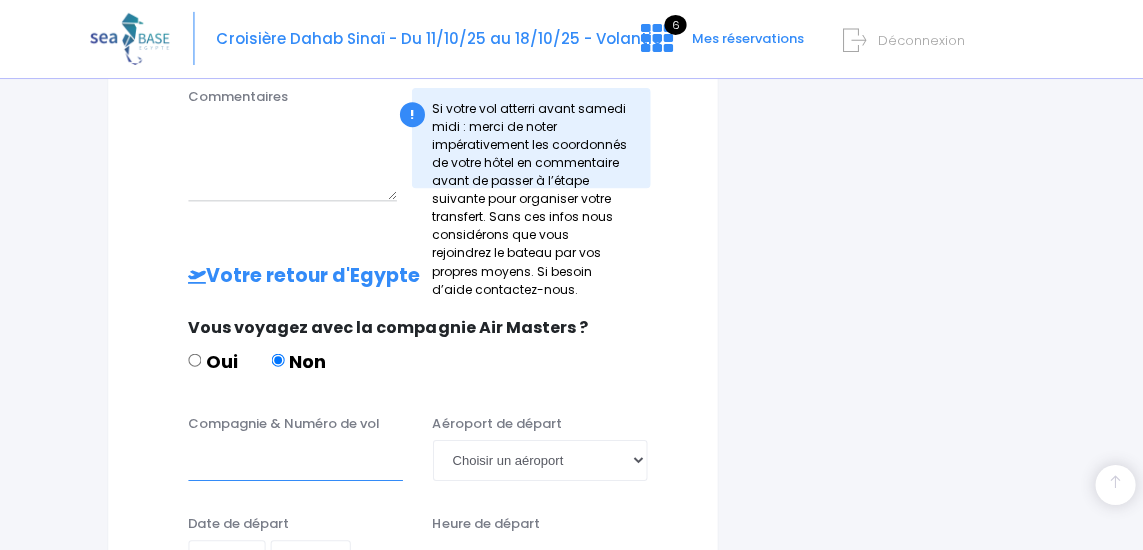 click on "Compagnie & Numéro de vol" at bounding box center [295, 460] 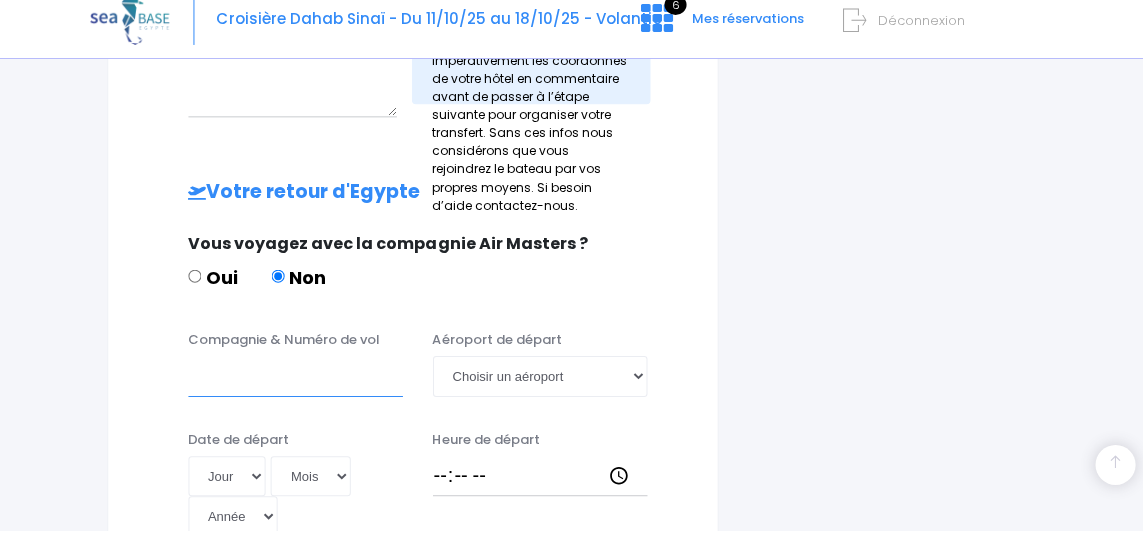 scroll, scrollTop: 882, scrollLeft: 0, axis: vertical 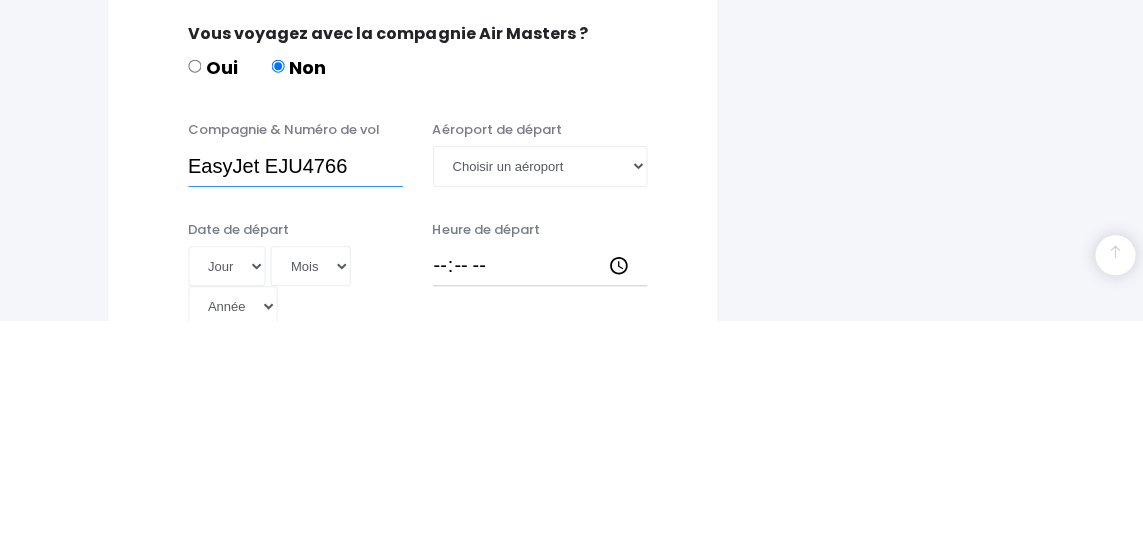 type on "EasyJet EJU4766" 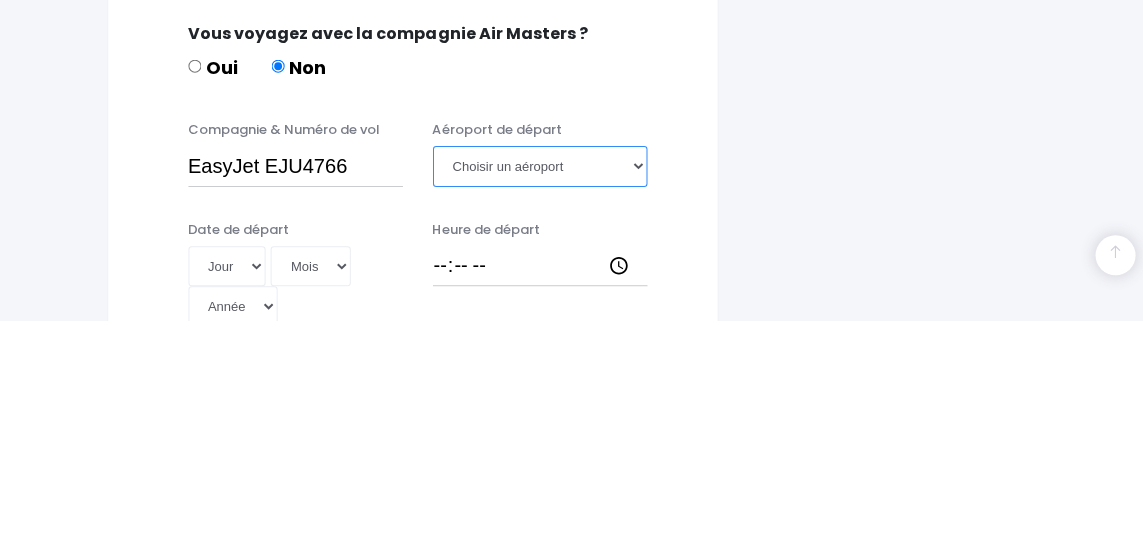 click on "Choisir un aéroport
Hurghada
Marsa Alam" at bounding box center [539, 396] 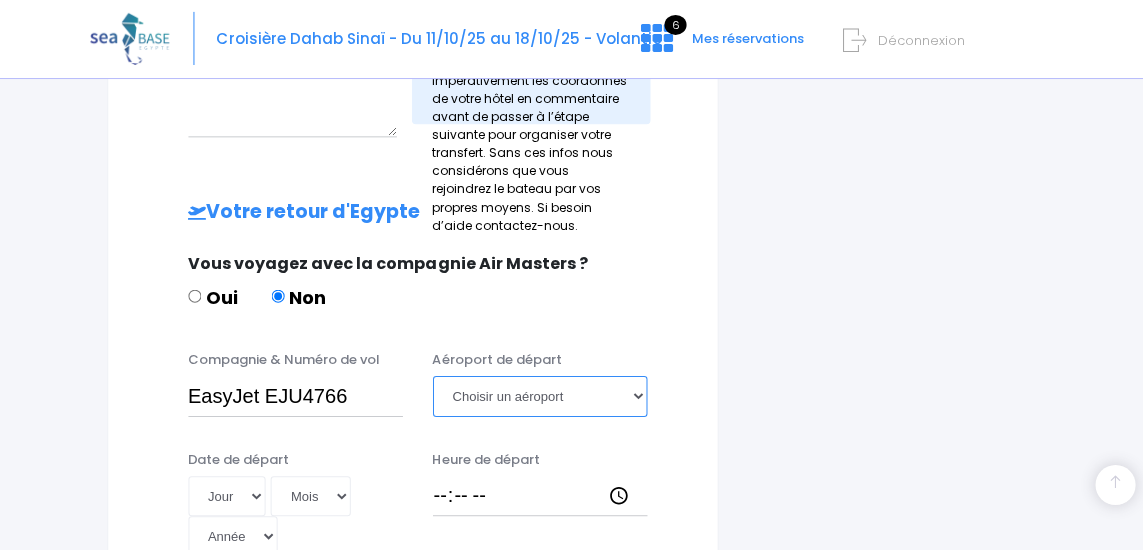 select on "Hurghada" 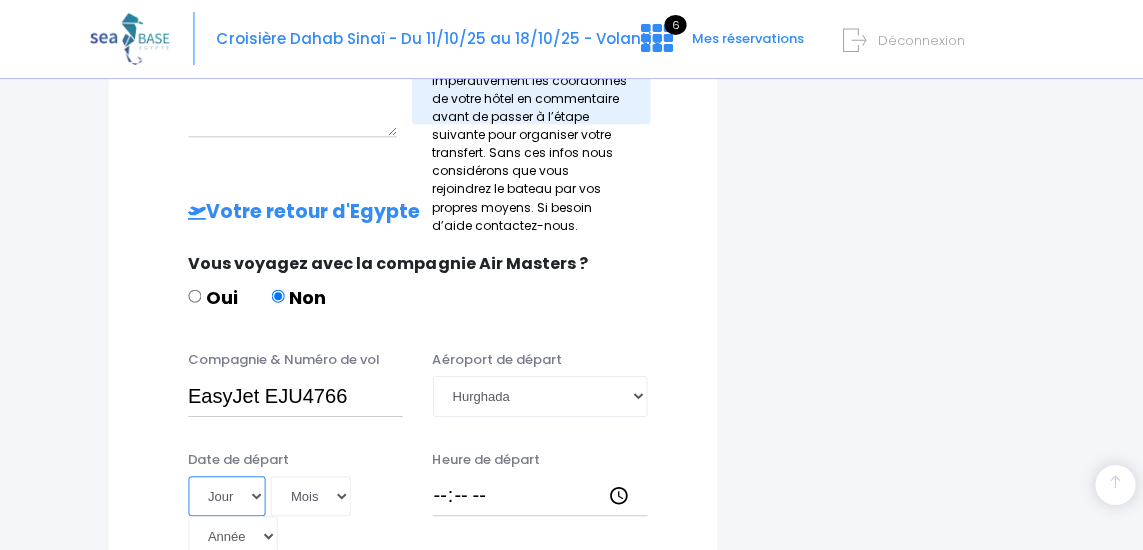 click on "Jour 01 02 03 04 05 06 07 08 09 10 11 12 13 14 15 16 17 18 19 20 21 22 23 24 25 26 27 28 29 30 31" at bounding box center (227, 496) 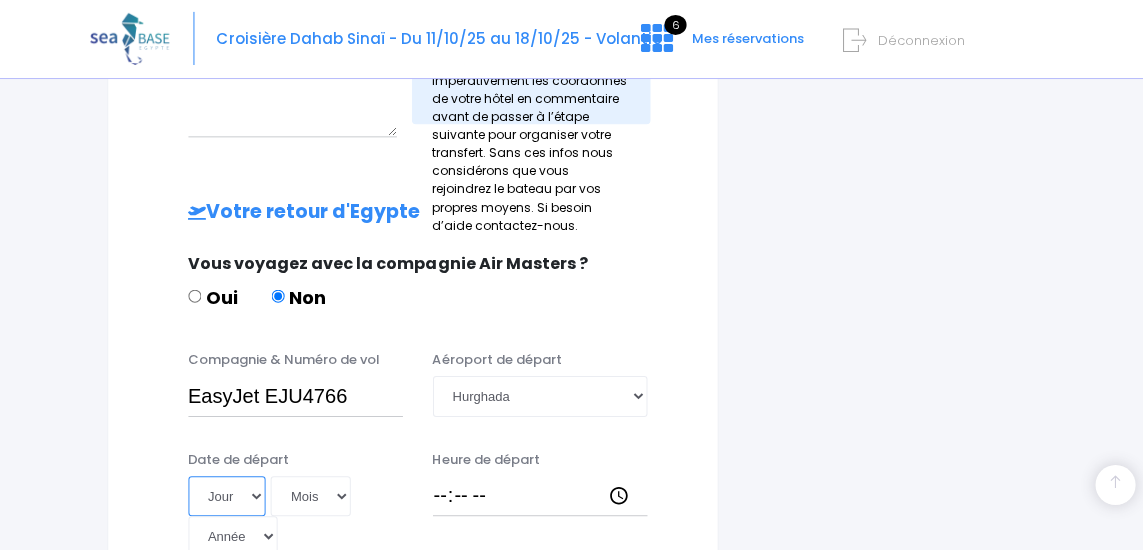 select on "18" 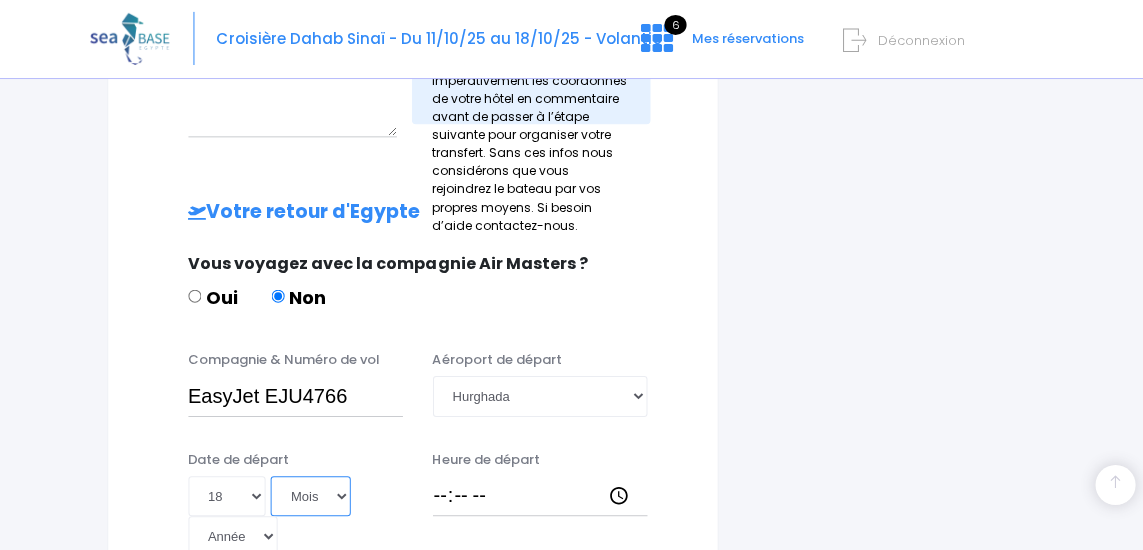 click on "Mois 01 02 03 04 05 06 07 08 09 10 11 12" at bounding box center (310, 496) 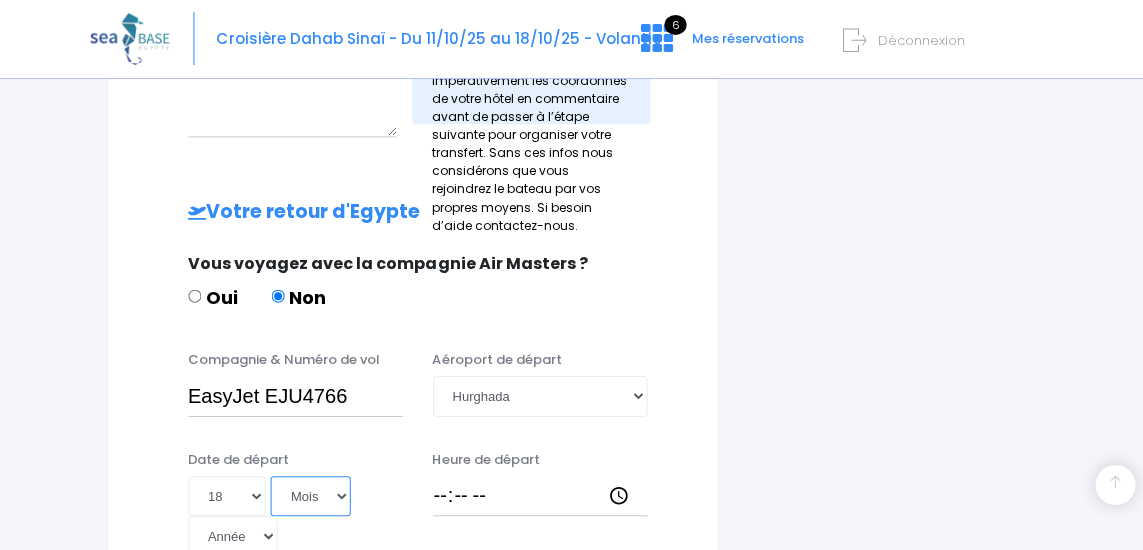 select on "10" 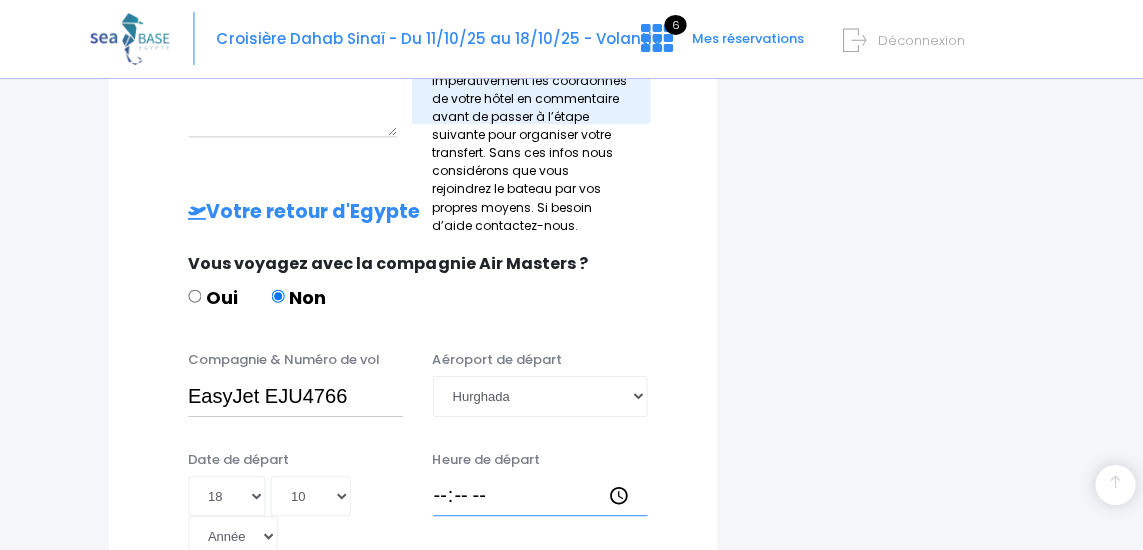 click on "Heure de départ" at bounding box center (539, 496) 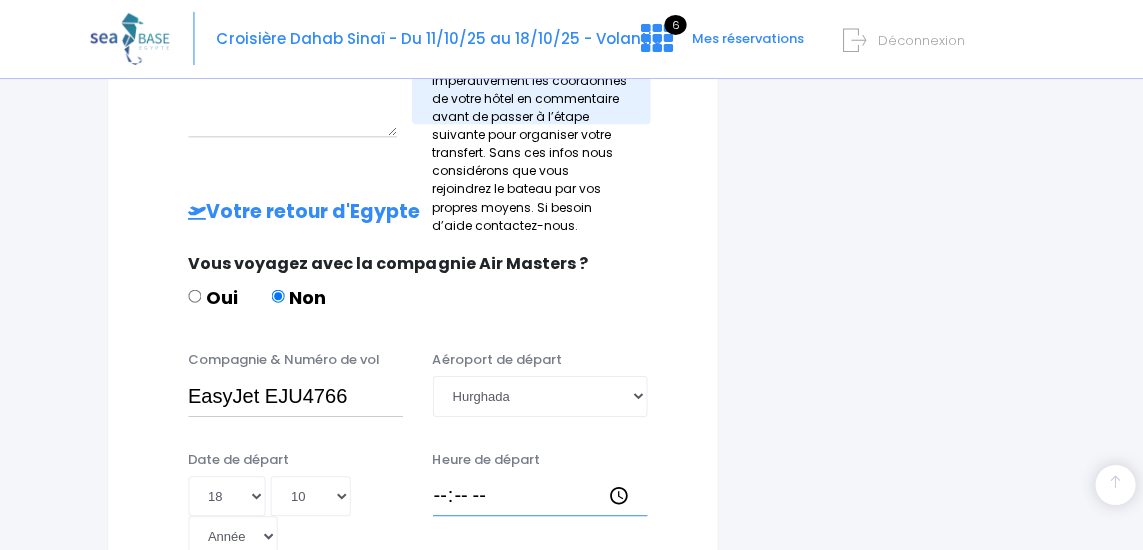 type on "18:00" 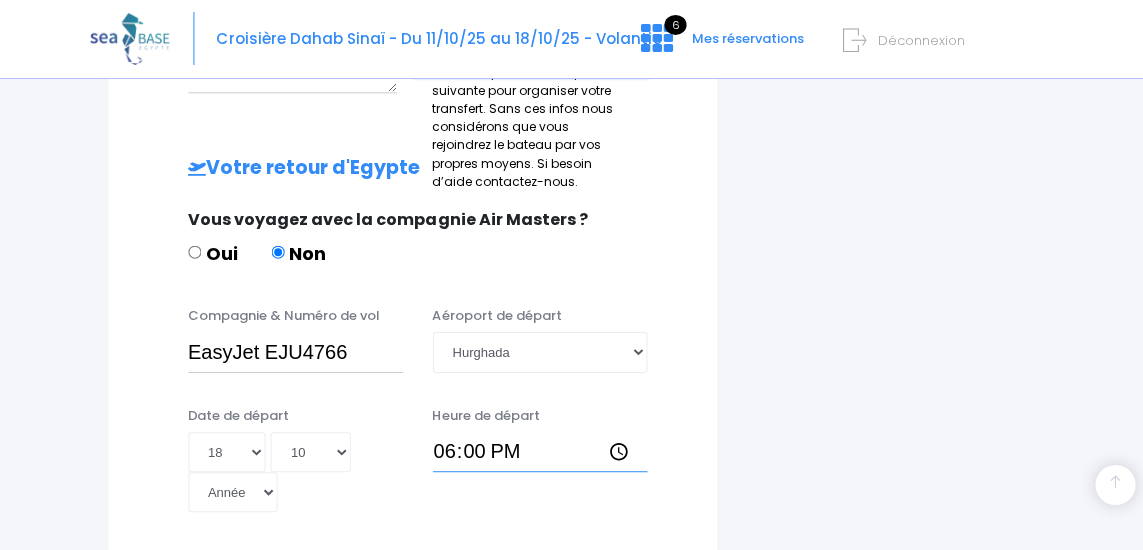 scroll, scrollTop: 926, scrollLeft: 0, axis: vertical 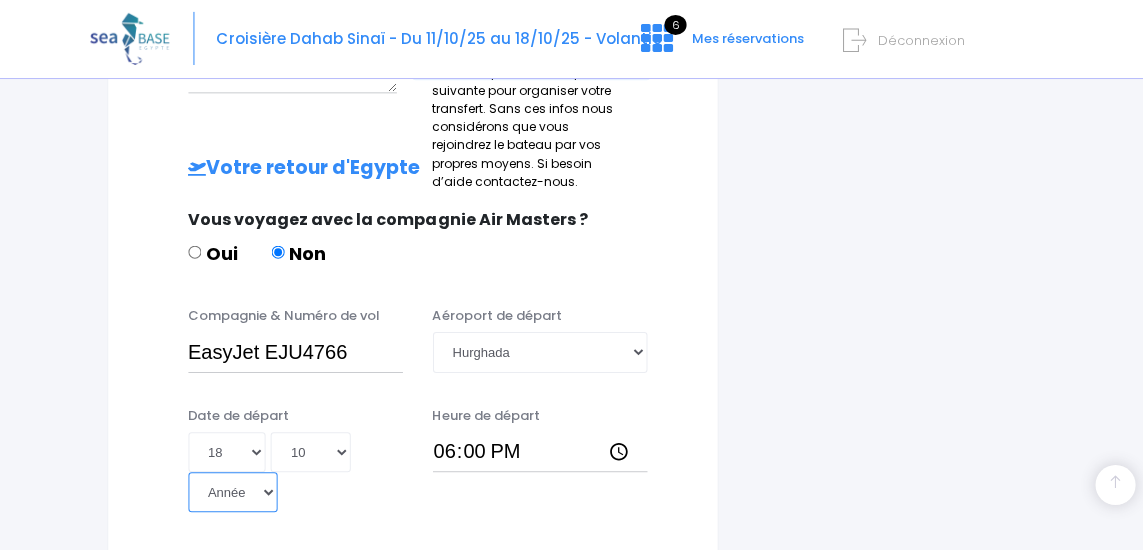 click on "Année 2045 2044 2043 2042 2041 2040 2039 2038 2037 2036 2035 2034 2033 2032 2031 2030 2029 2028 2027 2026 2025 2024 2023 2022 2021 2020 2019 2018 2017 2016 2015 2014 2013 2012 2011 2010 2009 2008 2007 2006 2005 2004 2003 2002 2001 2000 1999 1998 1997 1996 1995 1994 1993 1992 1991 1990 1989 1988 1987 1986 1985 1984 1983 1982 1981 1980 1979 1978 1977 1976 1975 1974 1973 1972 1971 1970 1969 1968 1967 1966 1965 1964 1963 1962 1961 1960 1959 1958 1957 1956 1955 1954 1953 1952 1951 1950 1949 1948 1947 1946 1945 1944 1943 1942 1941 1940 1939 1938 1937 1936 1935 1934 1933 1932 1931 1930 1929 1928 1927 1926 1925 1924 1923 1922 1921 1920 1919 1918 1917 1916 1915 1914 1913 1912 1911 1910 1909 1908 1907 1906 1905 1904 1903 1902 1901 1900" at bounding box center [233, 492] 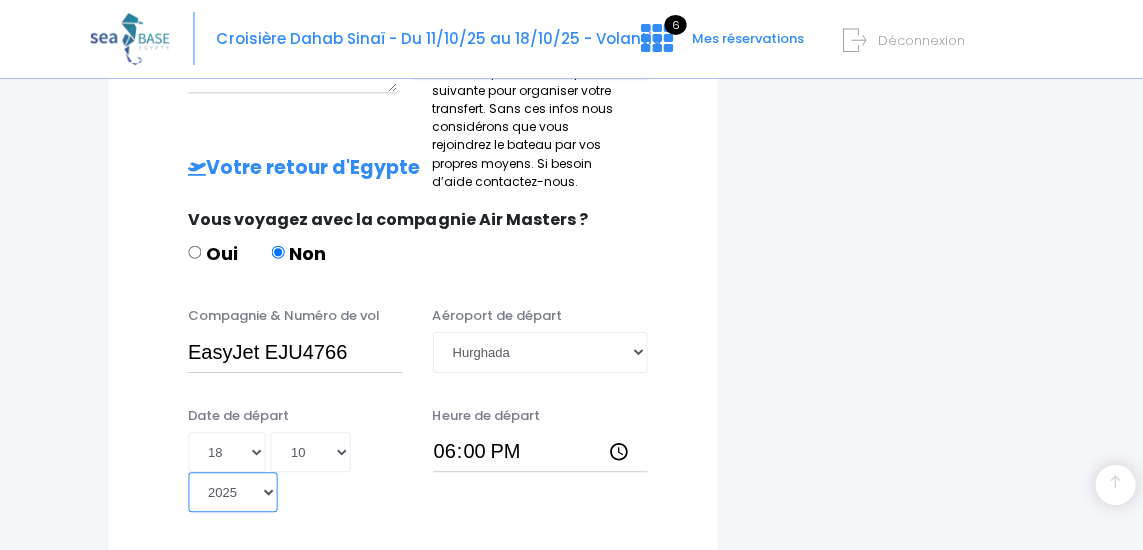 type on "2025-10-18" 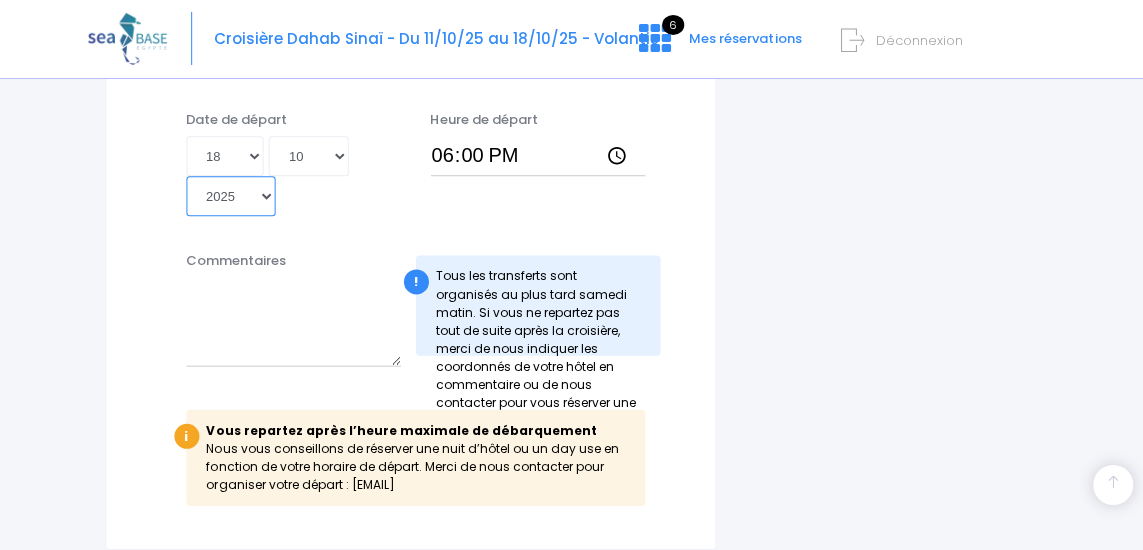 scroll, scrollTop: 1231, scrollLeft: 0, axis: vertical 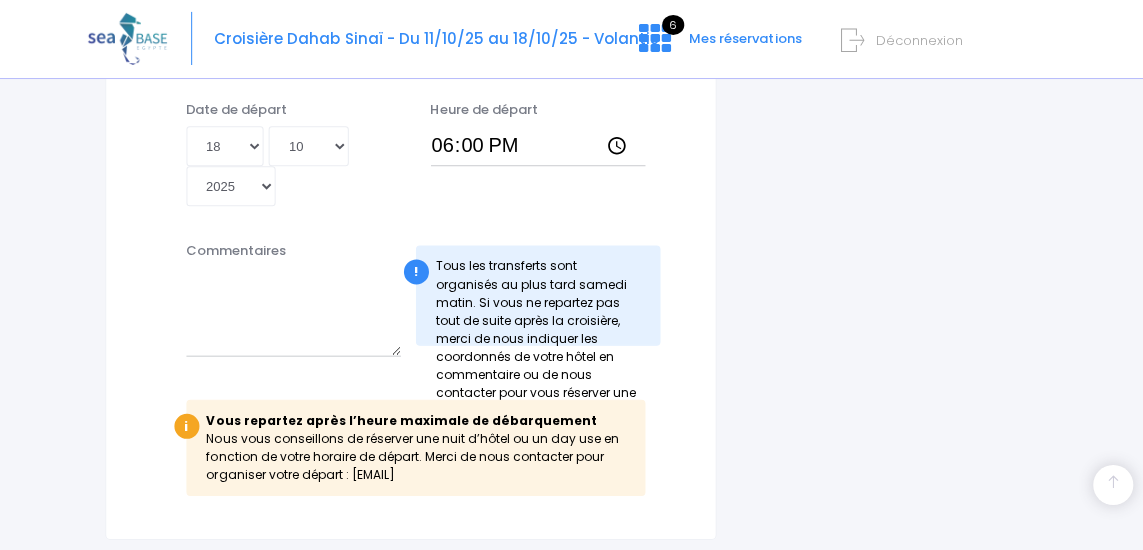 click on "ÉTAPE SUIVANTE" at bounding box center (665, 607) 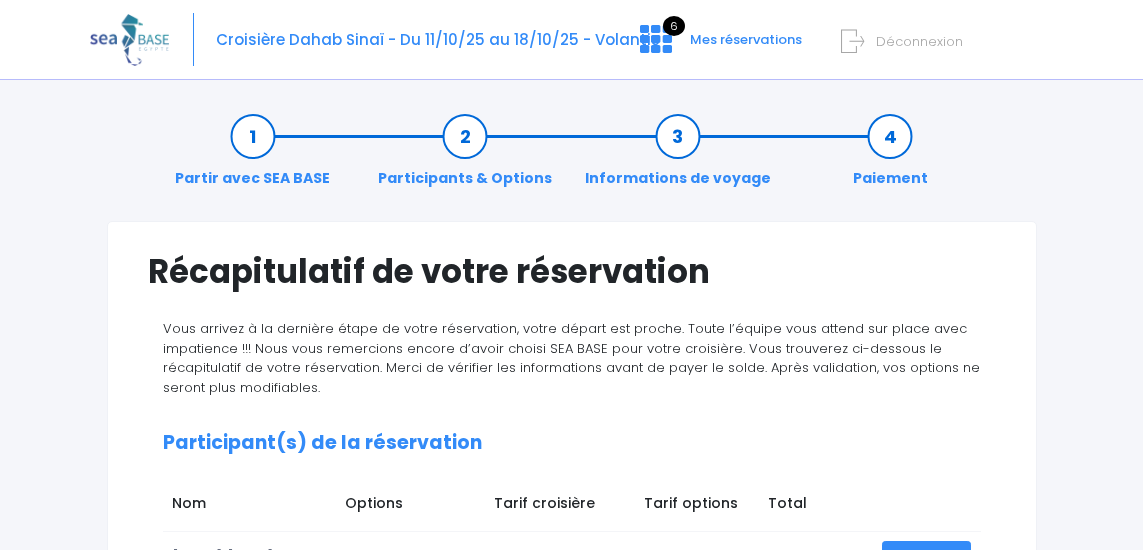 scroll, scrollTop: 181, scrollLeft: 0, axis: vertical 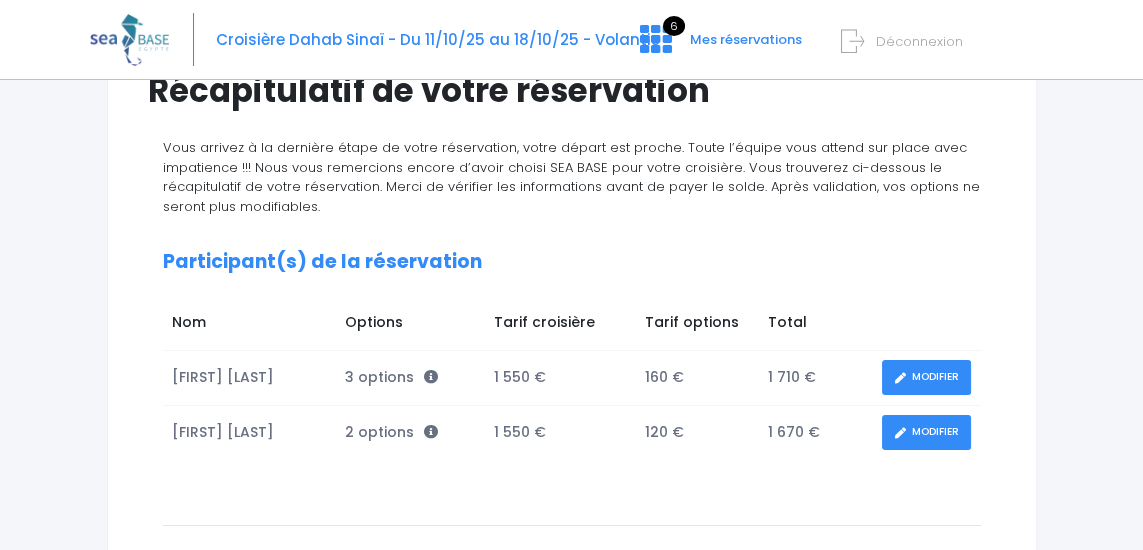 click at bounding box center [431, 377] 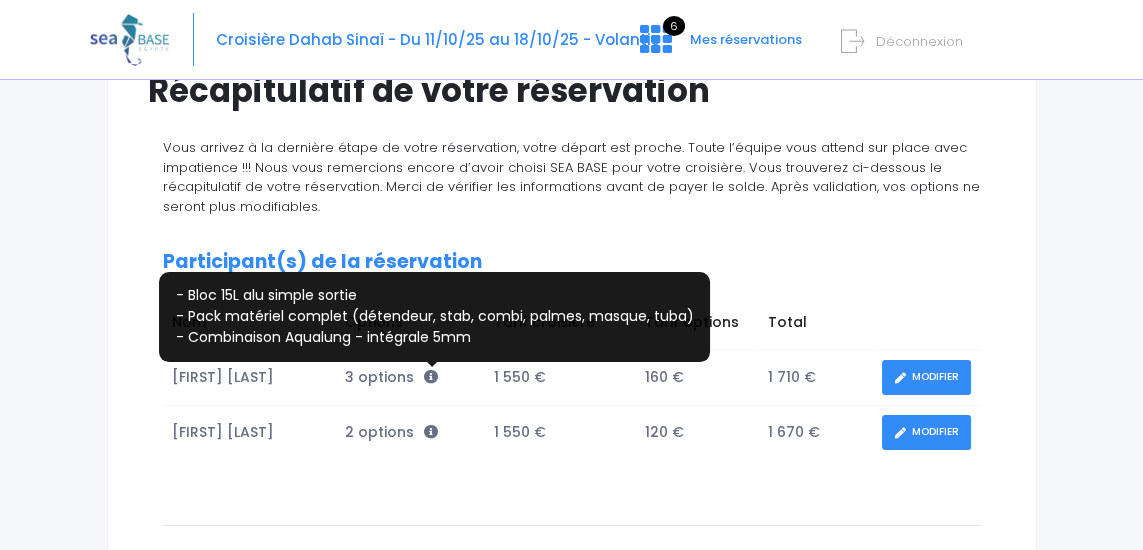click at bounding box center (431, 432) 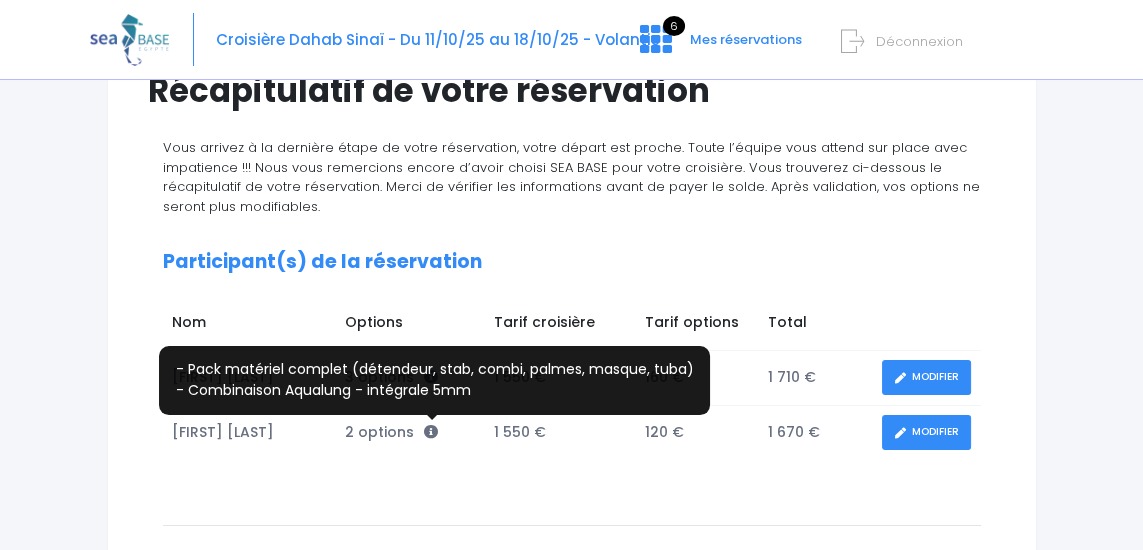 click on "Vous arrivez à la dernière étape de votre réservation, votre départ est proche. Toute l’équipe vous attend sur place avec impatience !!! Nous vous remercions encore d’avoir choisi SEA BASE pour votre croisière.
Vous trouverez ci-dessous le récapitulatif de votre réservation. Merci de vérifier les informations avant de payer le solde. Après validation, vos options ne seront plus modifiables.
Participant(s) de la réservation
Nom
Options
Tarif croisière
Tarif options
Total
[PRICE]" at bounding box center [572, 641] 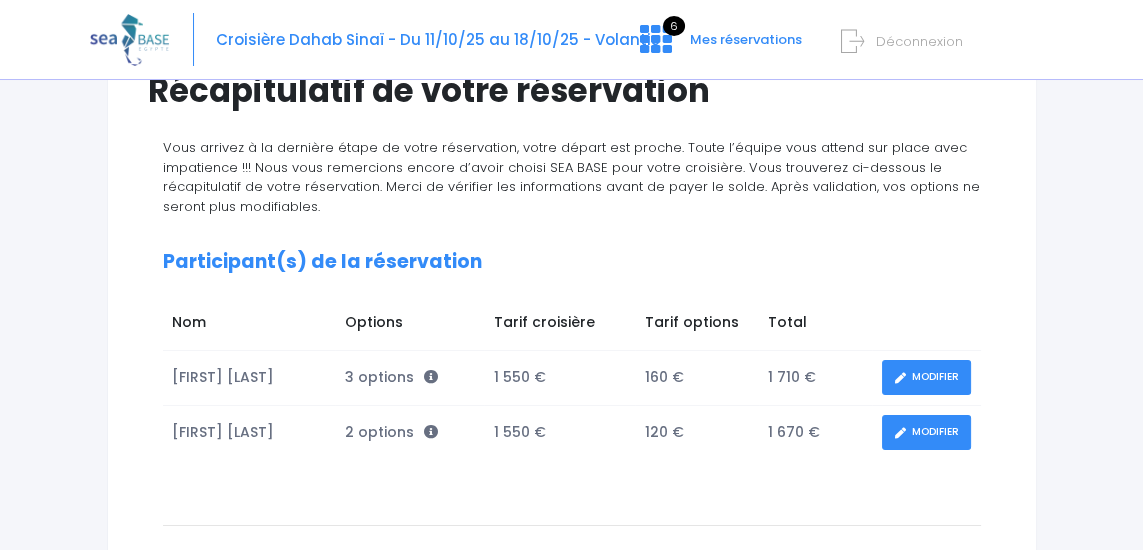 click at bounding box center (431, 377) 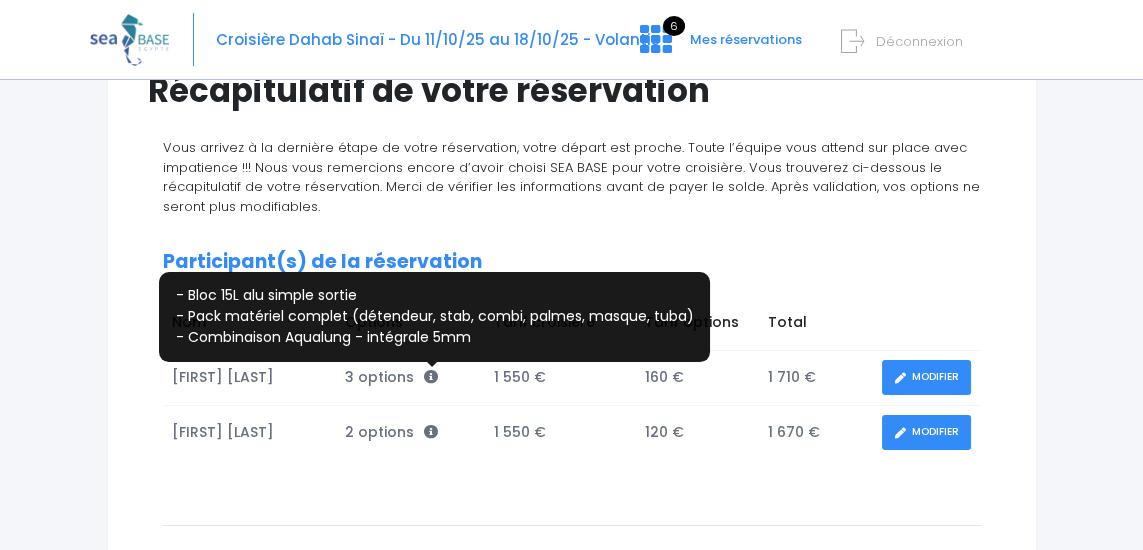 click on "Participant(s) de la réservation" at bounding box center (572, 262) 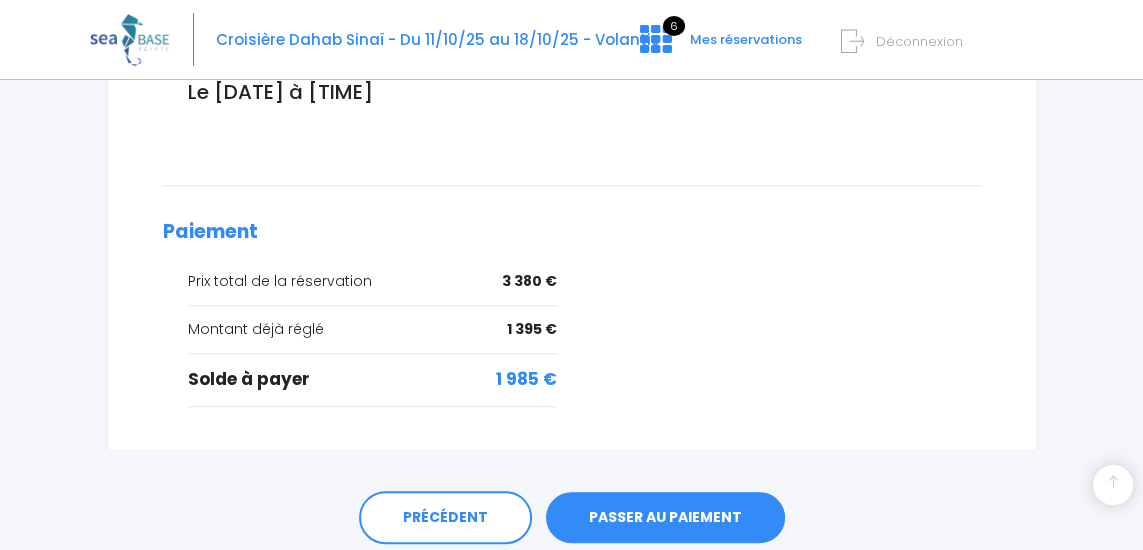 scroll, scrollTop: 927, scrollLeft: 0, axis: vertical 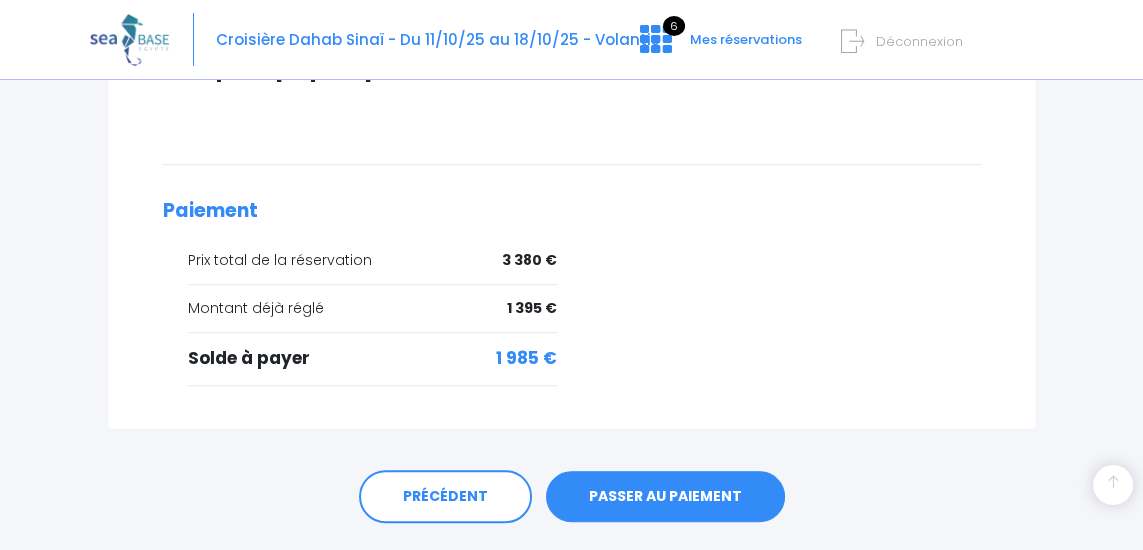 click on "PASSER AU PAIEMENT" at bounding box center [665, 497] 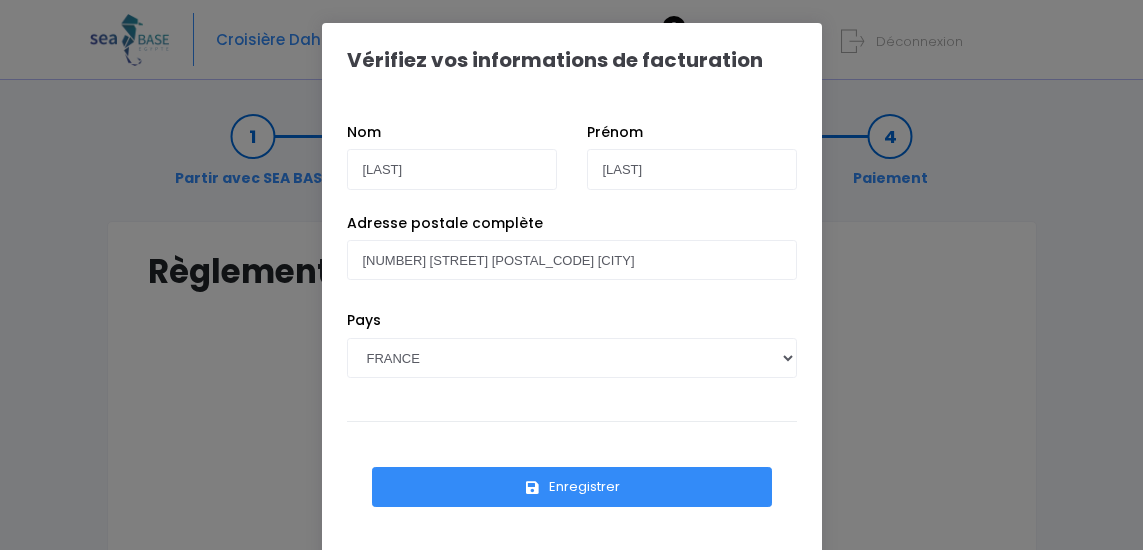 scroll, scrollTop: 0, scrollLeft: 0, axis: both 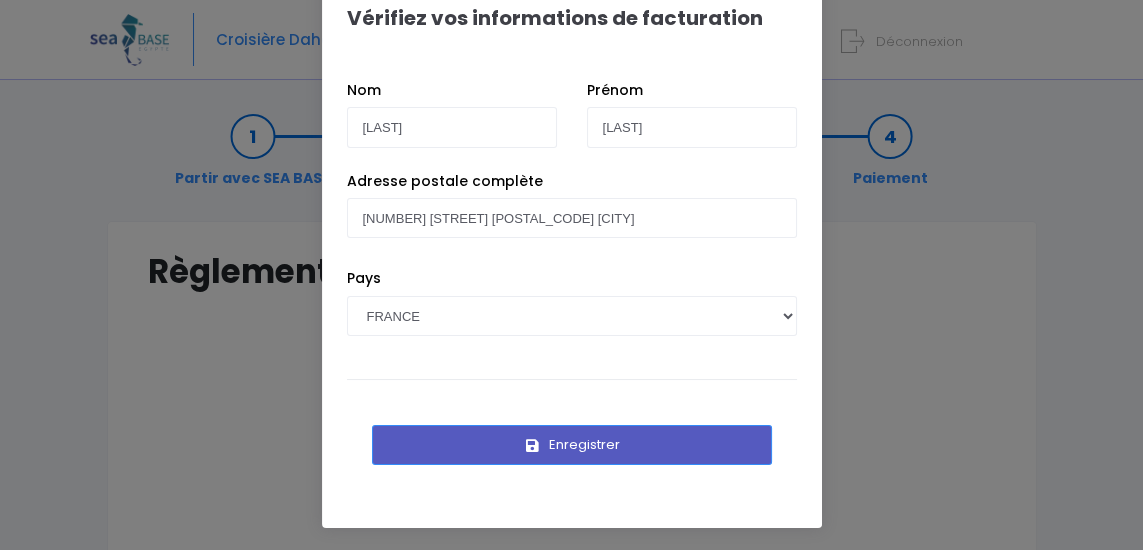 click on "Enregistrer" at bounding box center (572, 445) 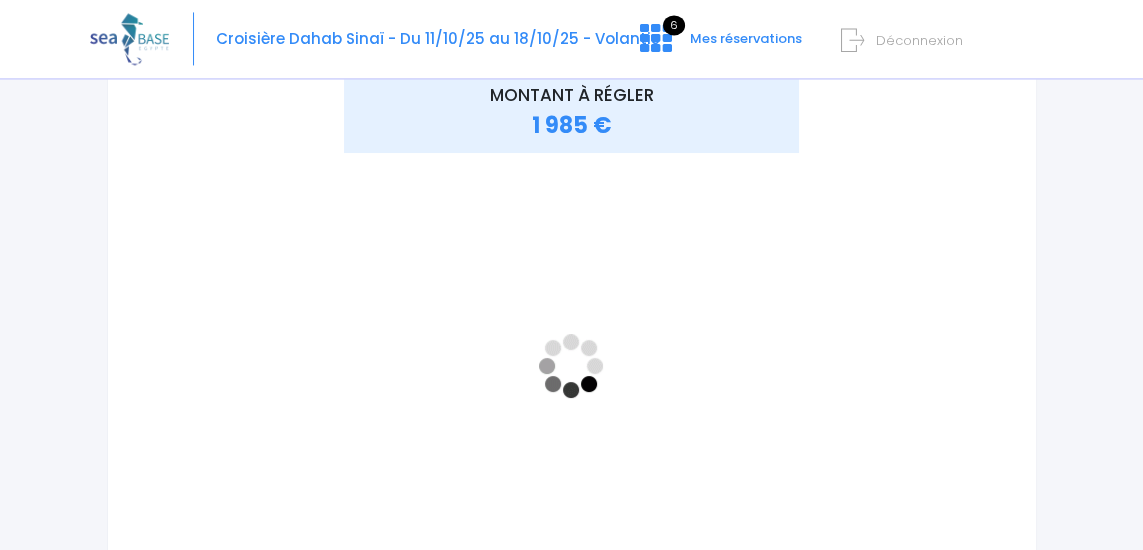 scroll, scrollTop: 298, scrollLeft: 0, axis: vertical 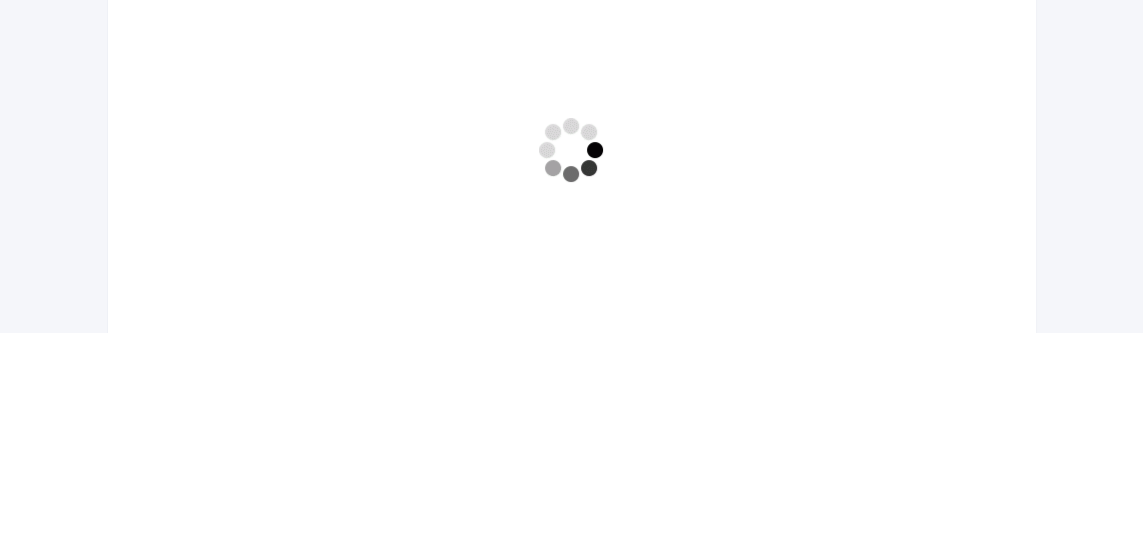 click on "MONTANT À RÉGLER
1 985 €" at bounding box center [571, 378] 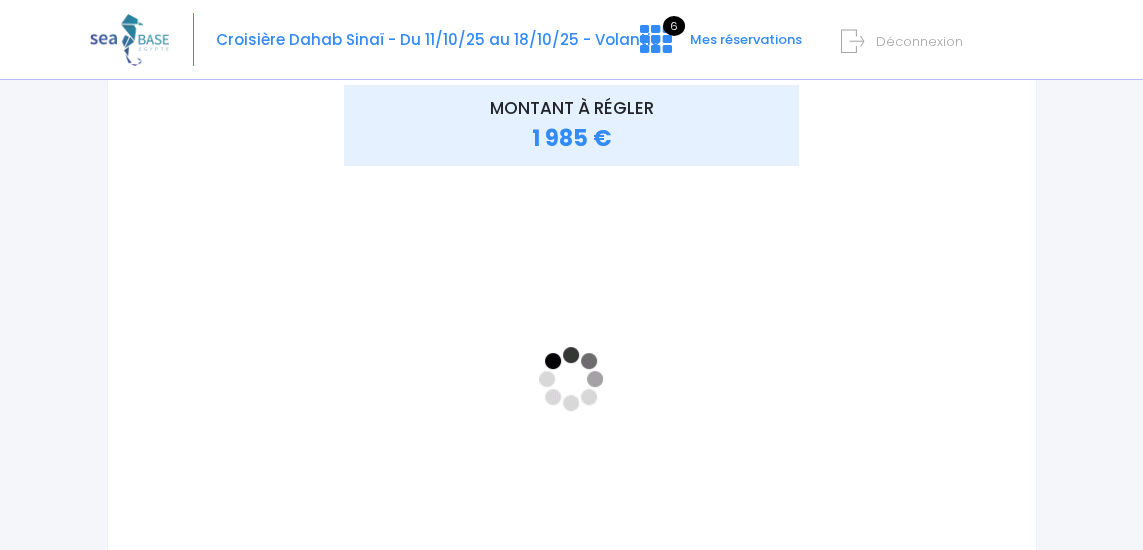 scroll, scrollTop: 0, scrollLeft: 0, axis: both 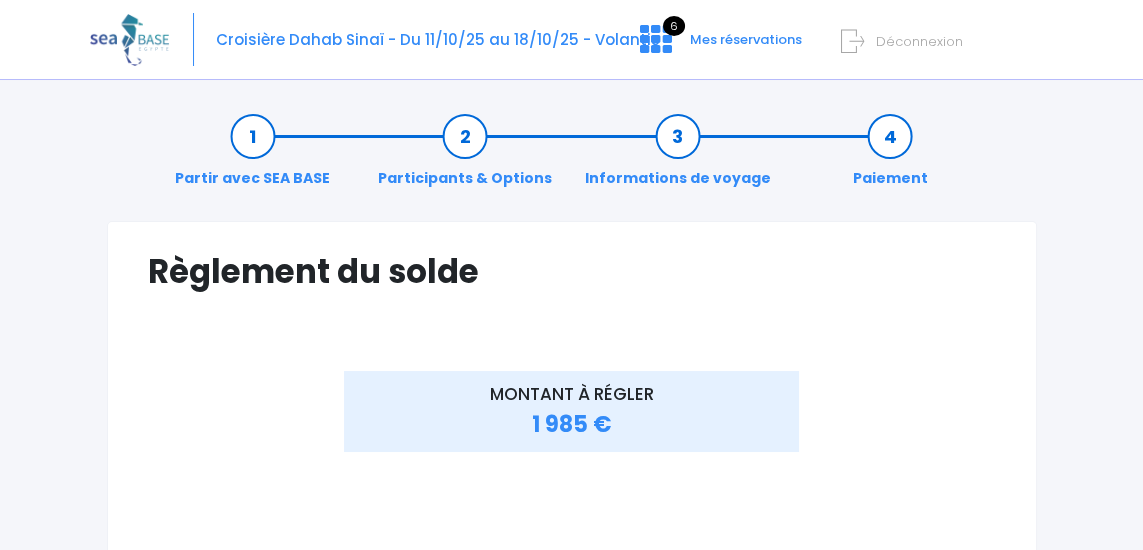 click on "Informations de voyage" at bounding box center [678, 157] 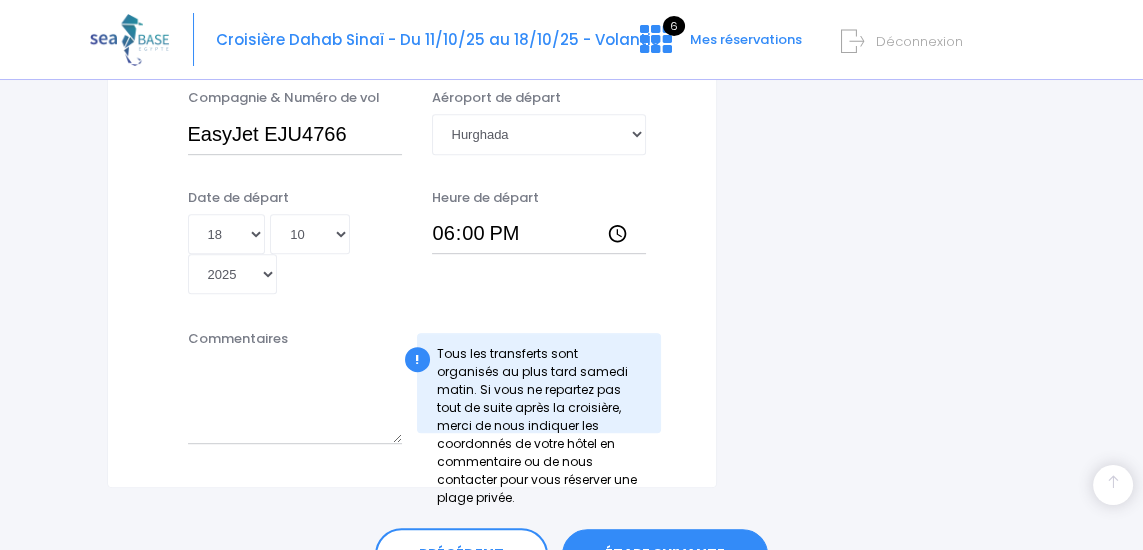 scroll, scrollTop: 1188, scrollLeft: 0, axis: vertical 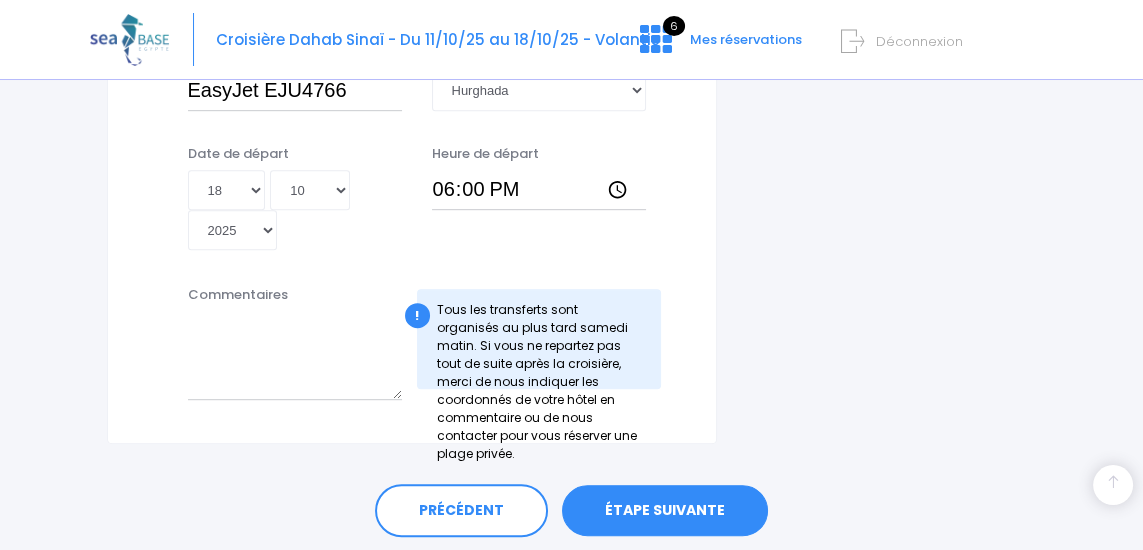 click on "ÉTAPE SUIVANTE" at bounding box center (665, 511) 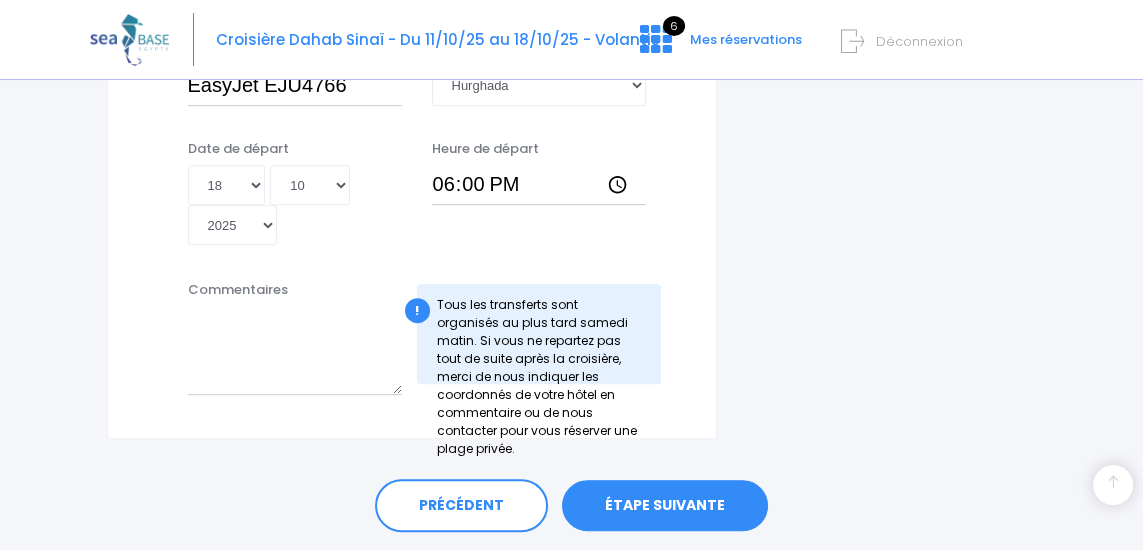 scroll, scrollTop: 1246, scrollLeft: 0, axis: vertical 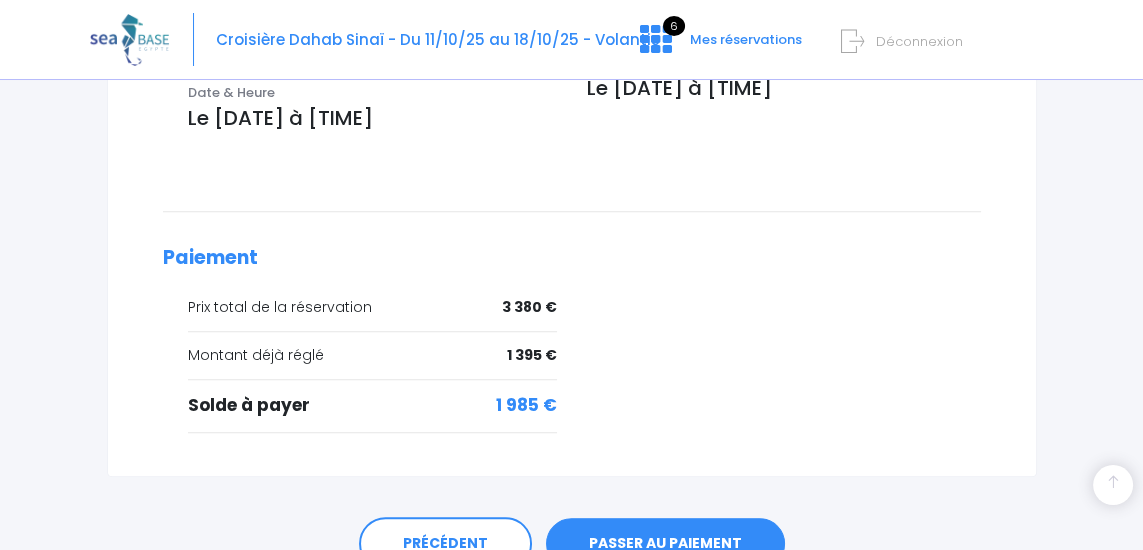 click on "PASSER AU PAIEMENT" at bounding box center (665, 544) 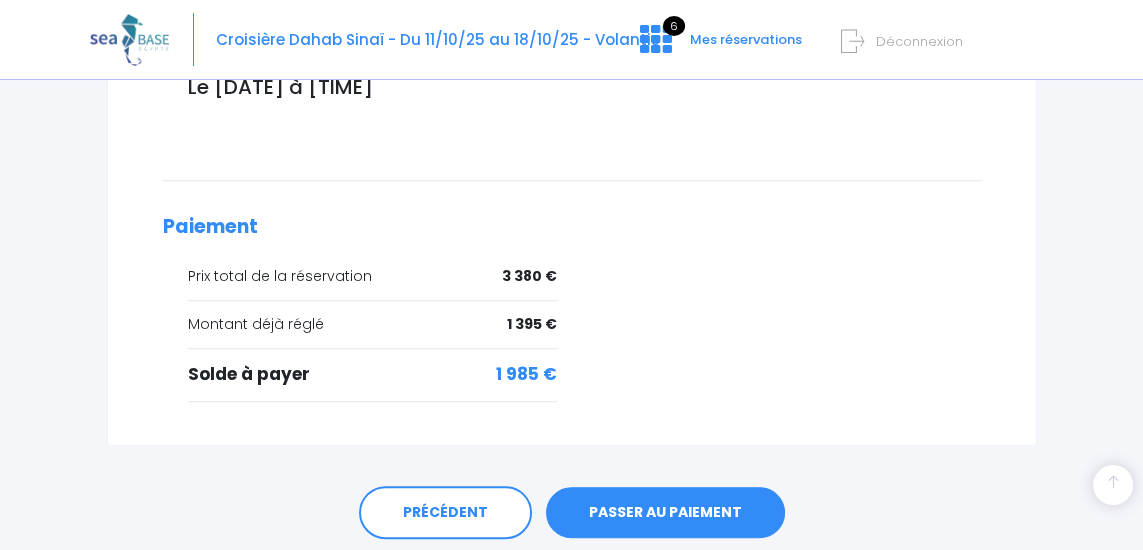 scroll, scrollTop: 937, scrollLeft: 0, axis: vertical 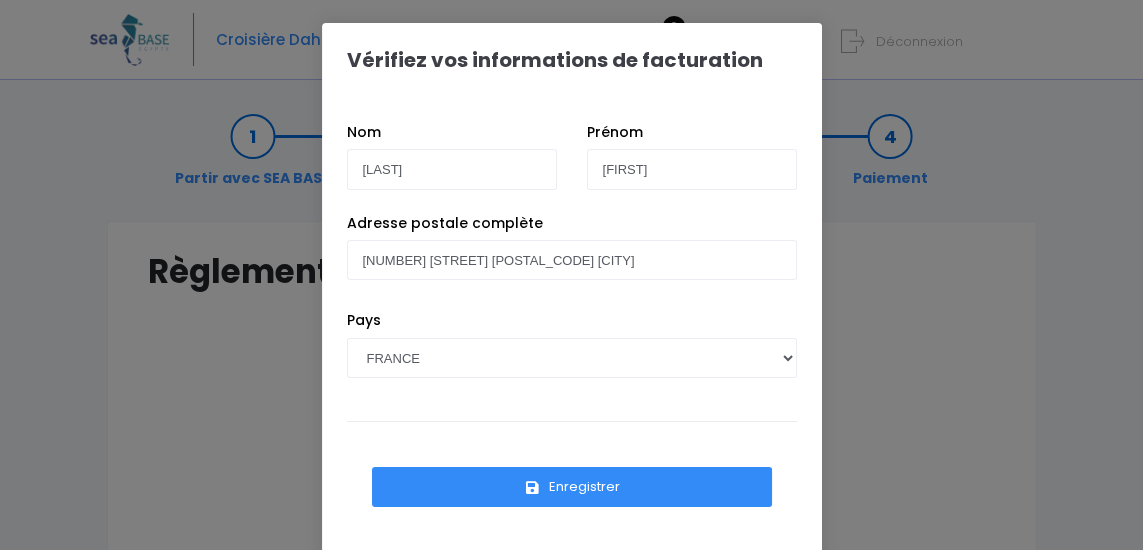 click on "Enregistrer" at bounding box center (572, 476) 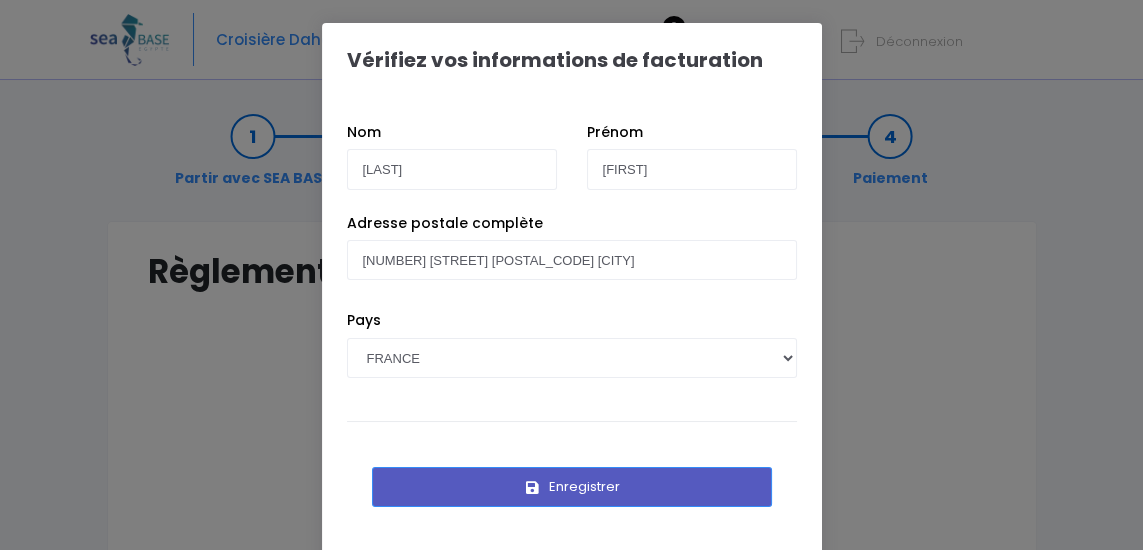 click on "Enregistrer" at bounding box center (572, 487) 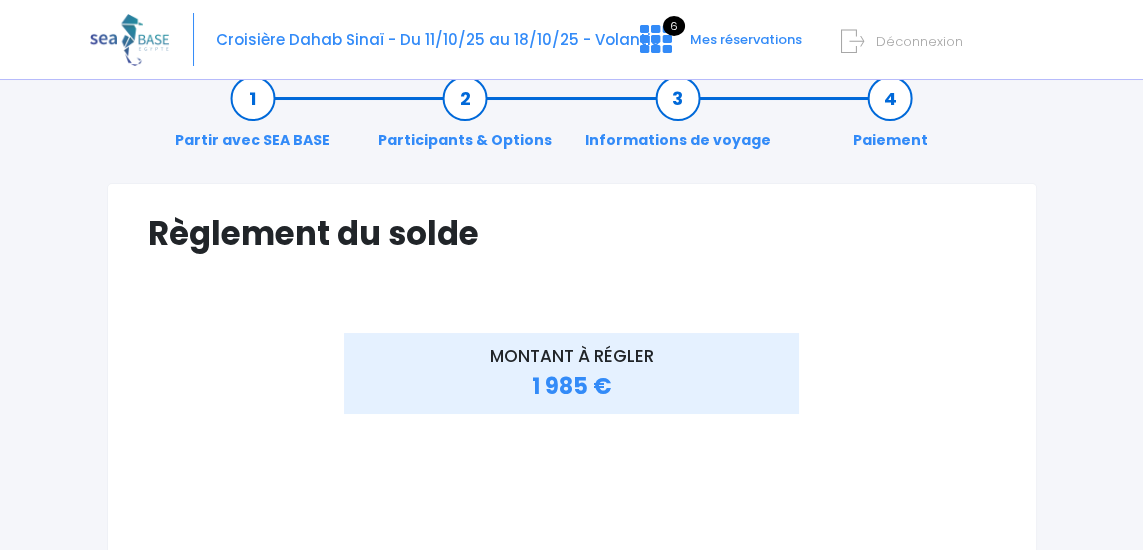 scroll, scrollTop: 0, scrollLeft: 0, axis: both 